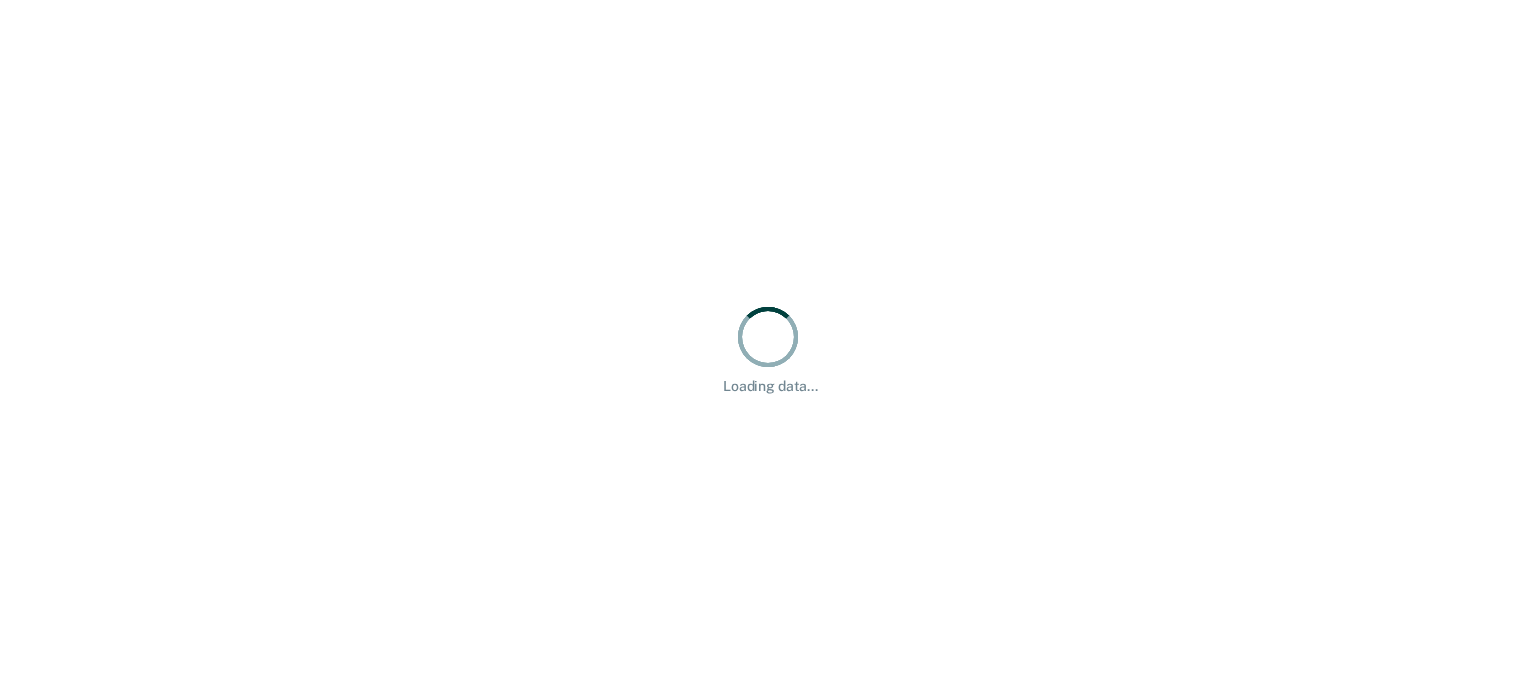 scroll, scrollTop: 0, scrollLeft: 0, axis: both 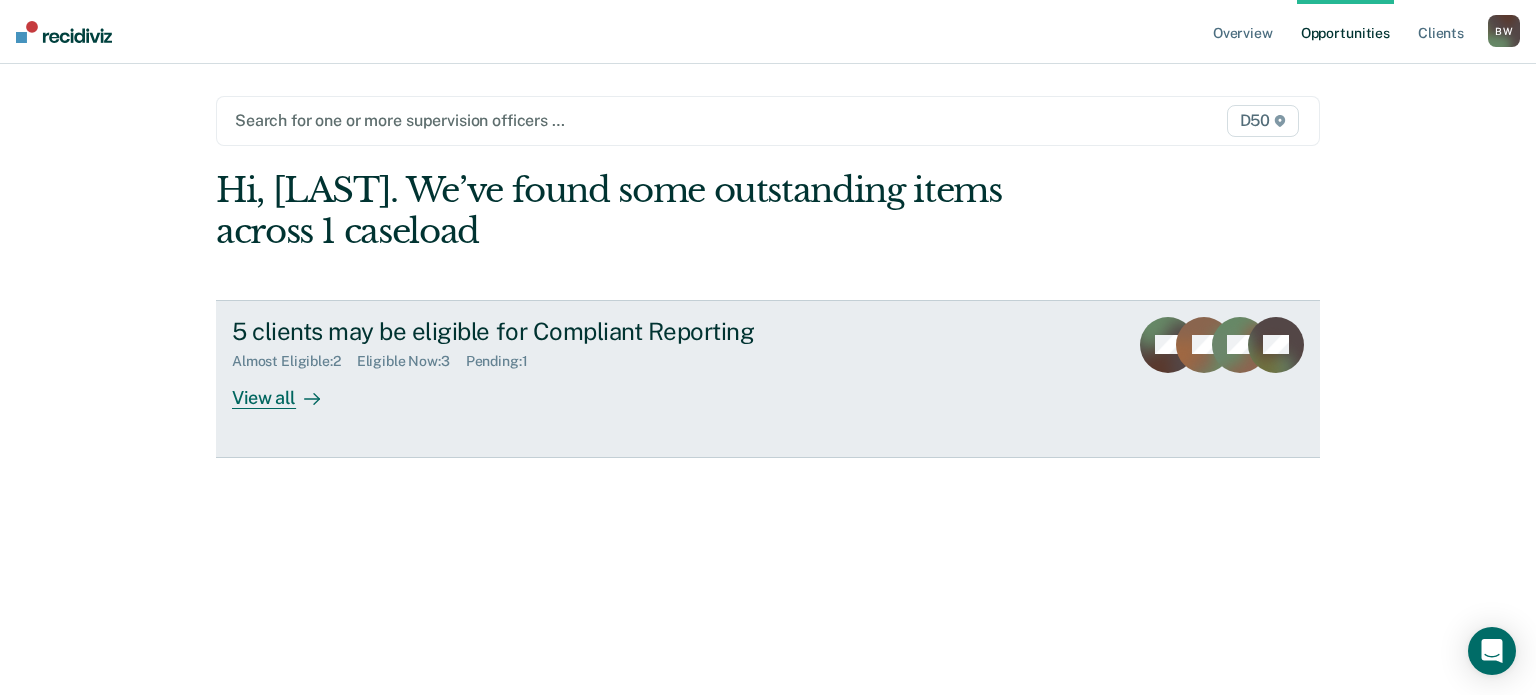 click on "View all" at bounding box center (288, 389) 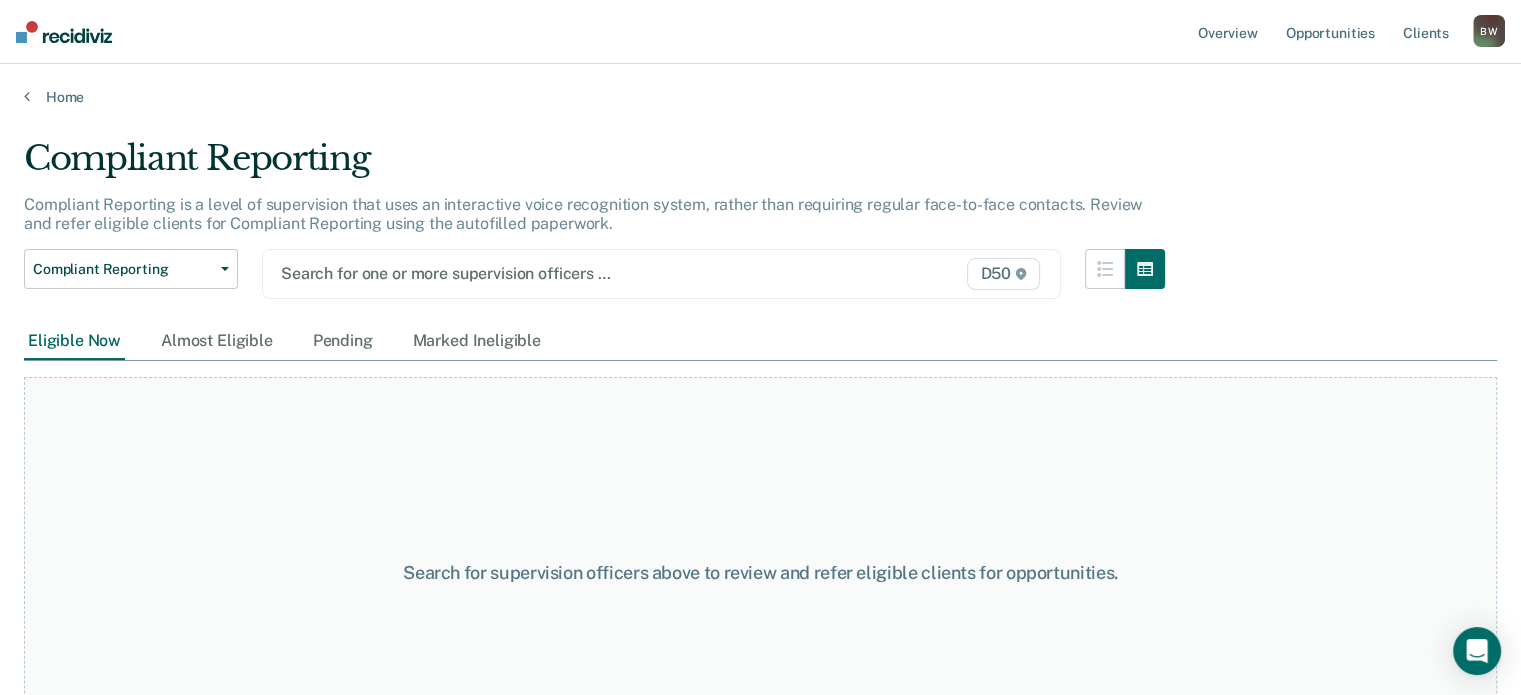 click at bounding box center [546, 273] 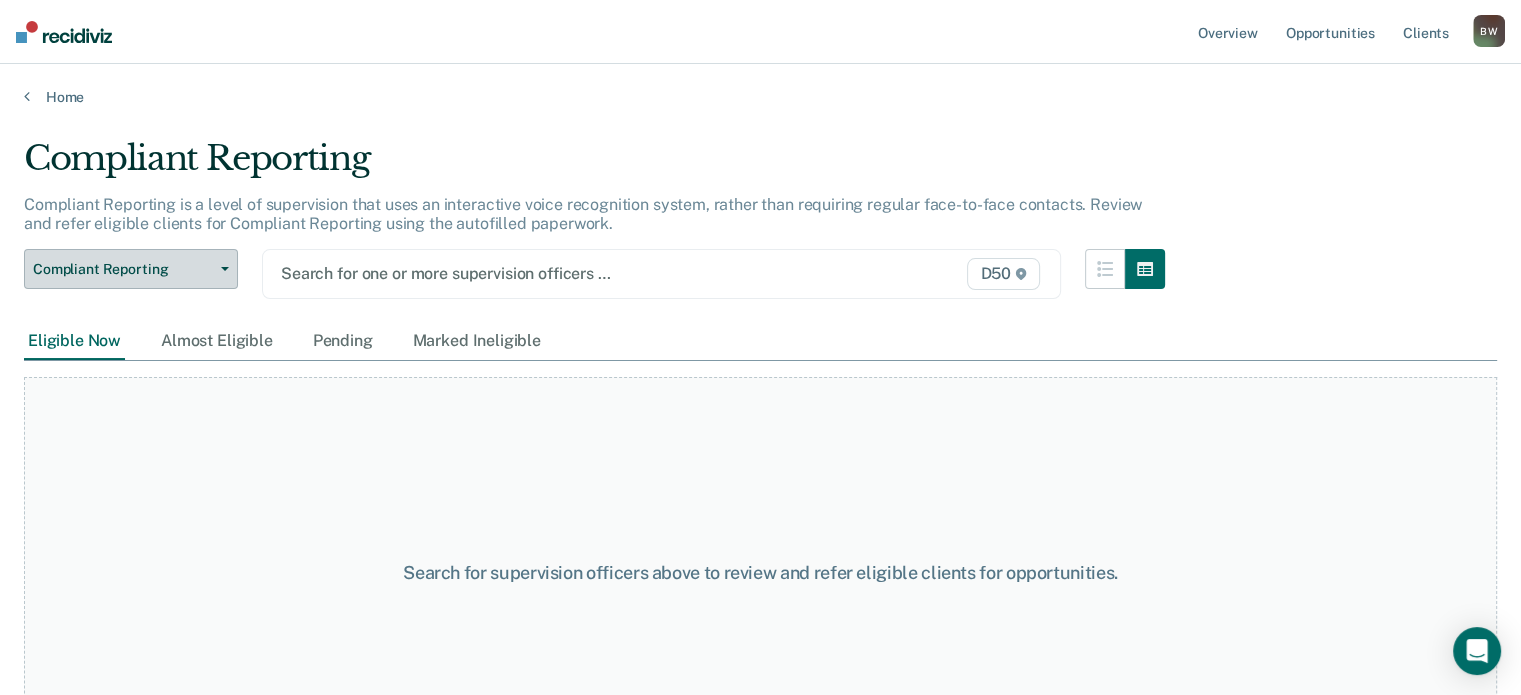 click on "Compliant Reporting" at bounding box center (123, 269) 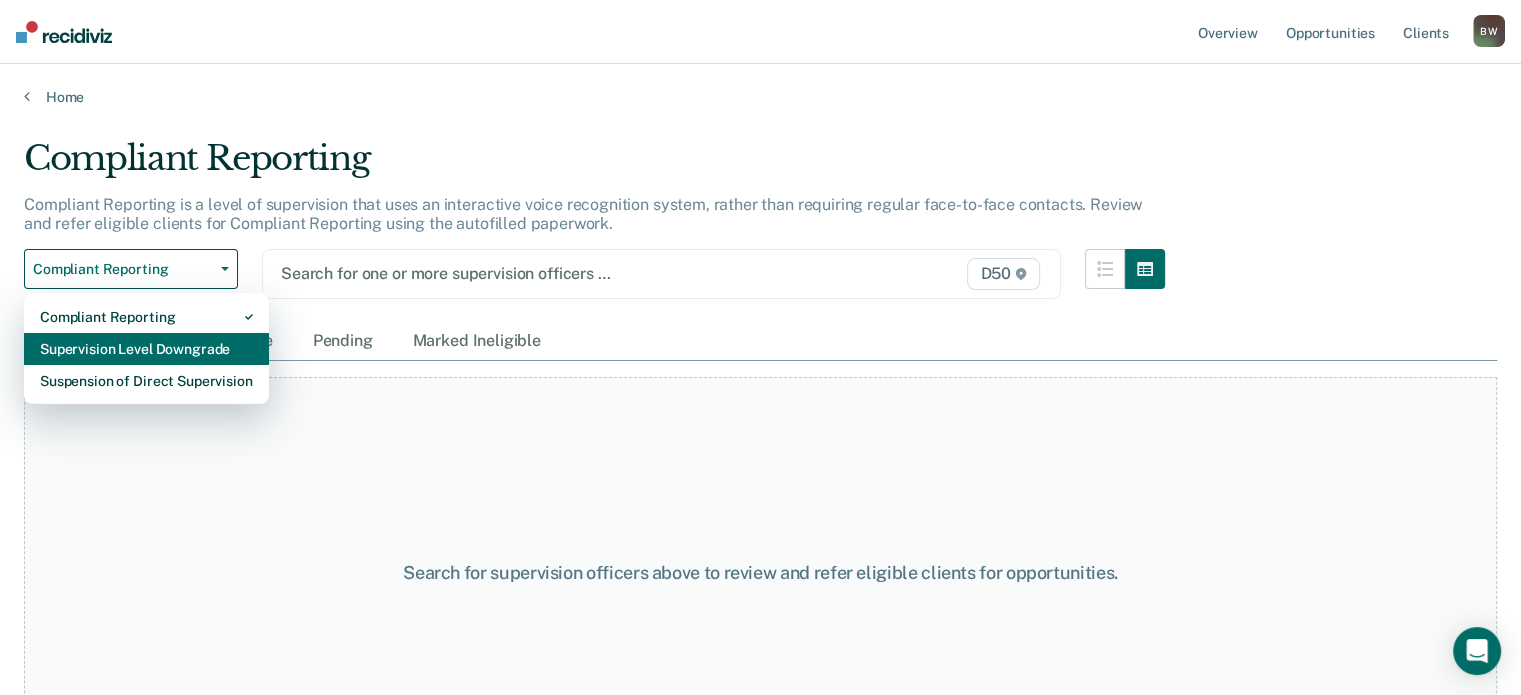 click on "Supervision Level Downgrade" at bounding box center [146, 349] 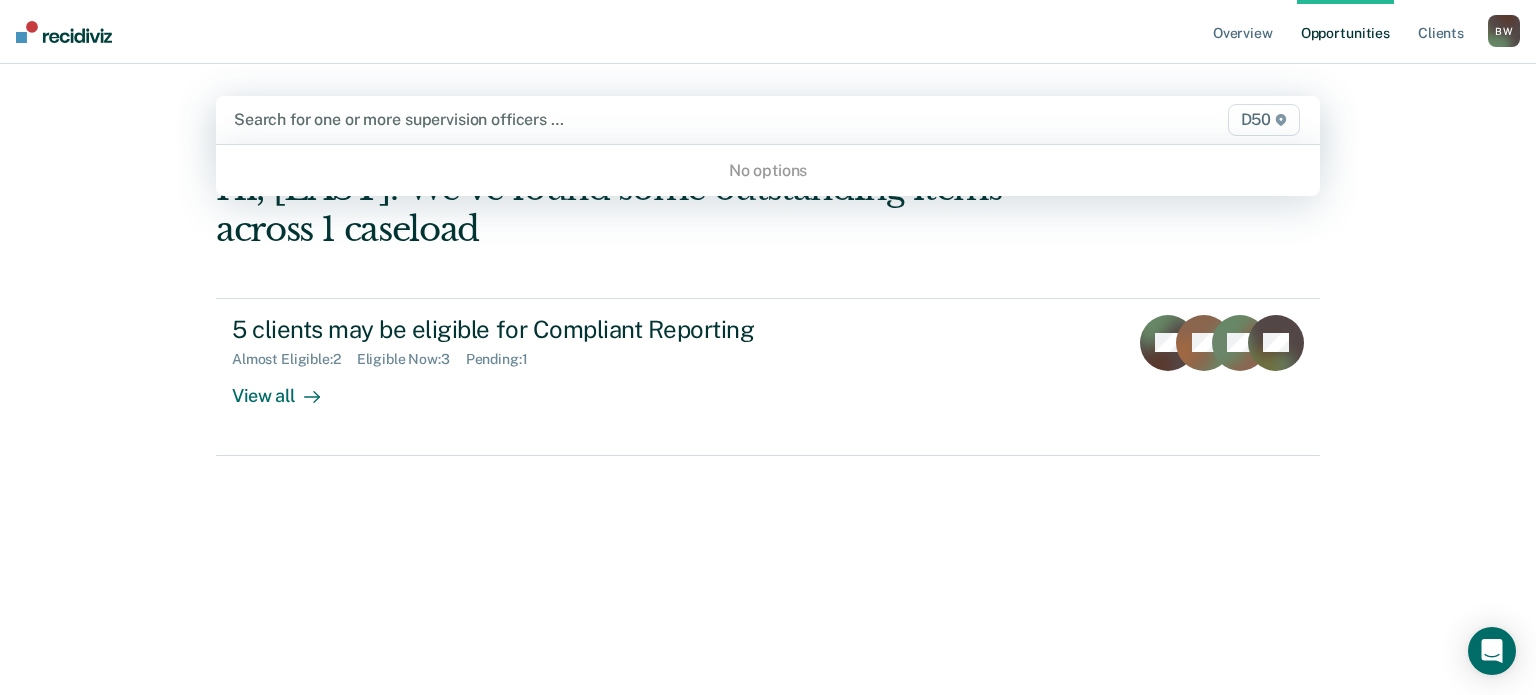 click on "Search for one or more supervision officers …" at bounding box center (607, 119) 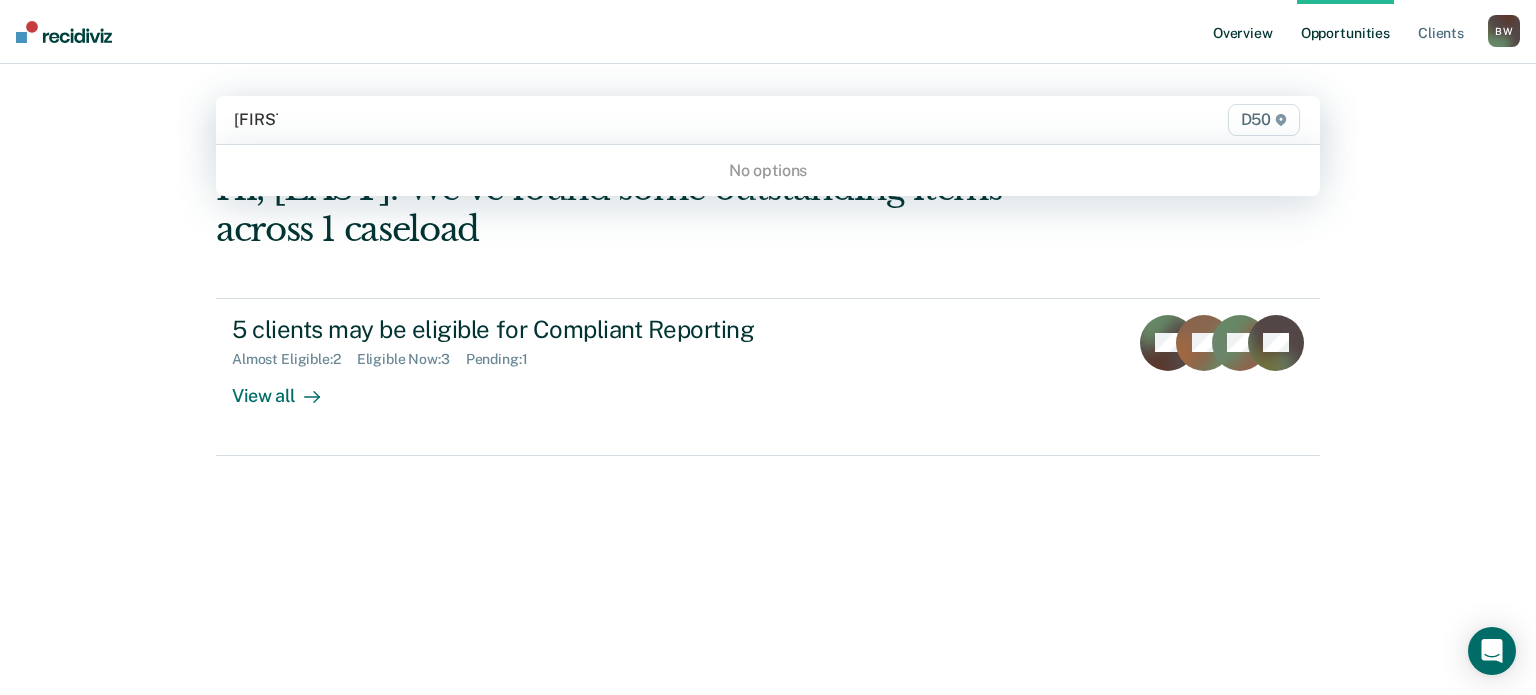 type on "[FIRST]" 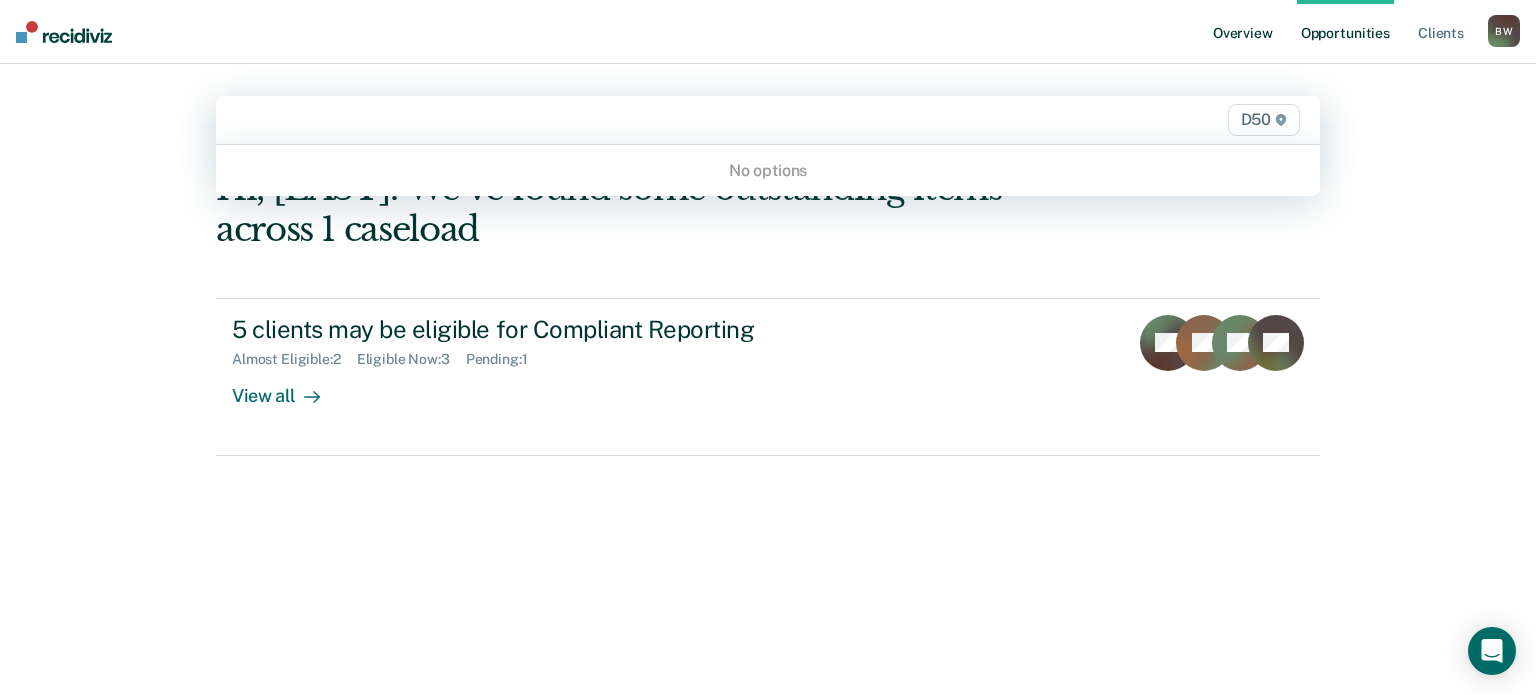 click on "Overview" at bounding box center (1243, 32) 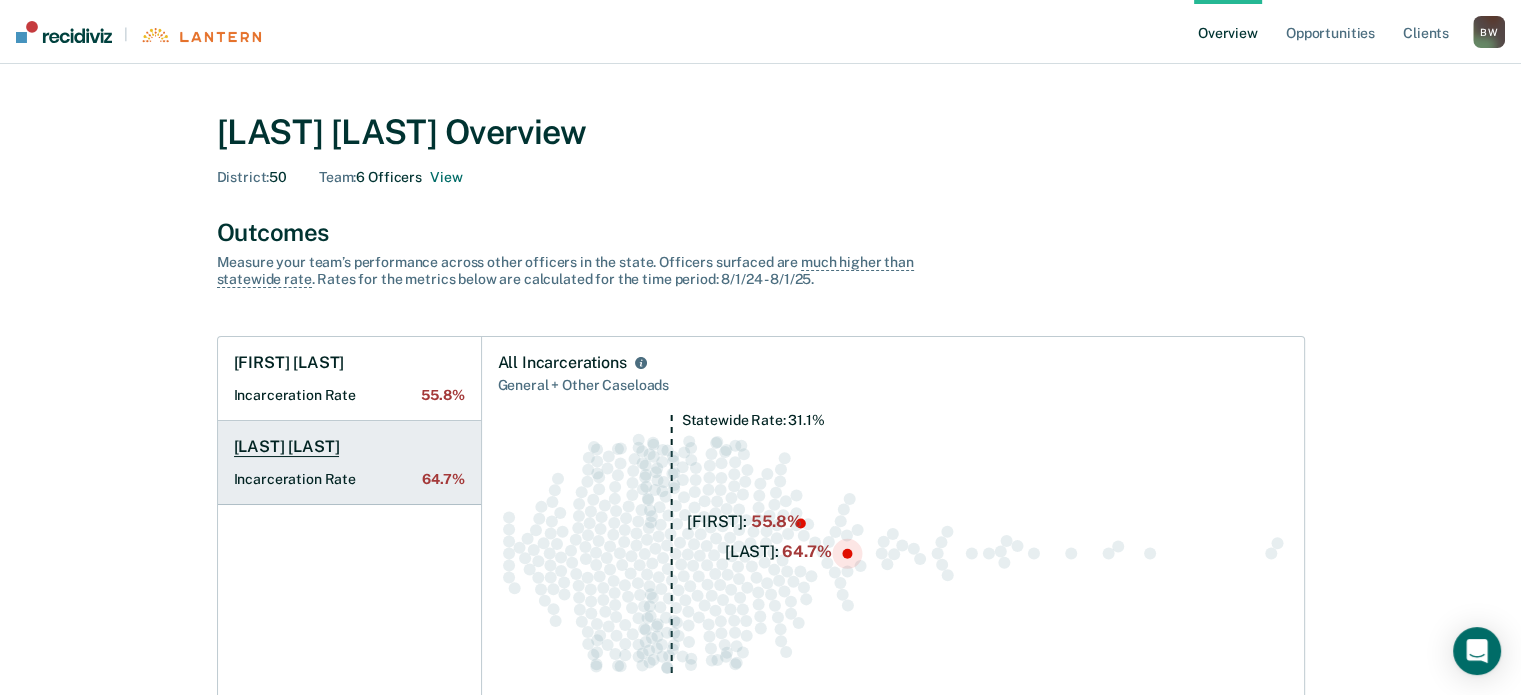 click on "[LAST] [LAST] Incarceration Rate 64.7%" at bounding box center (349, 463) 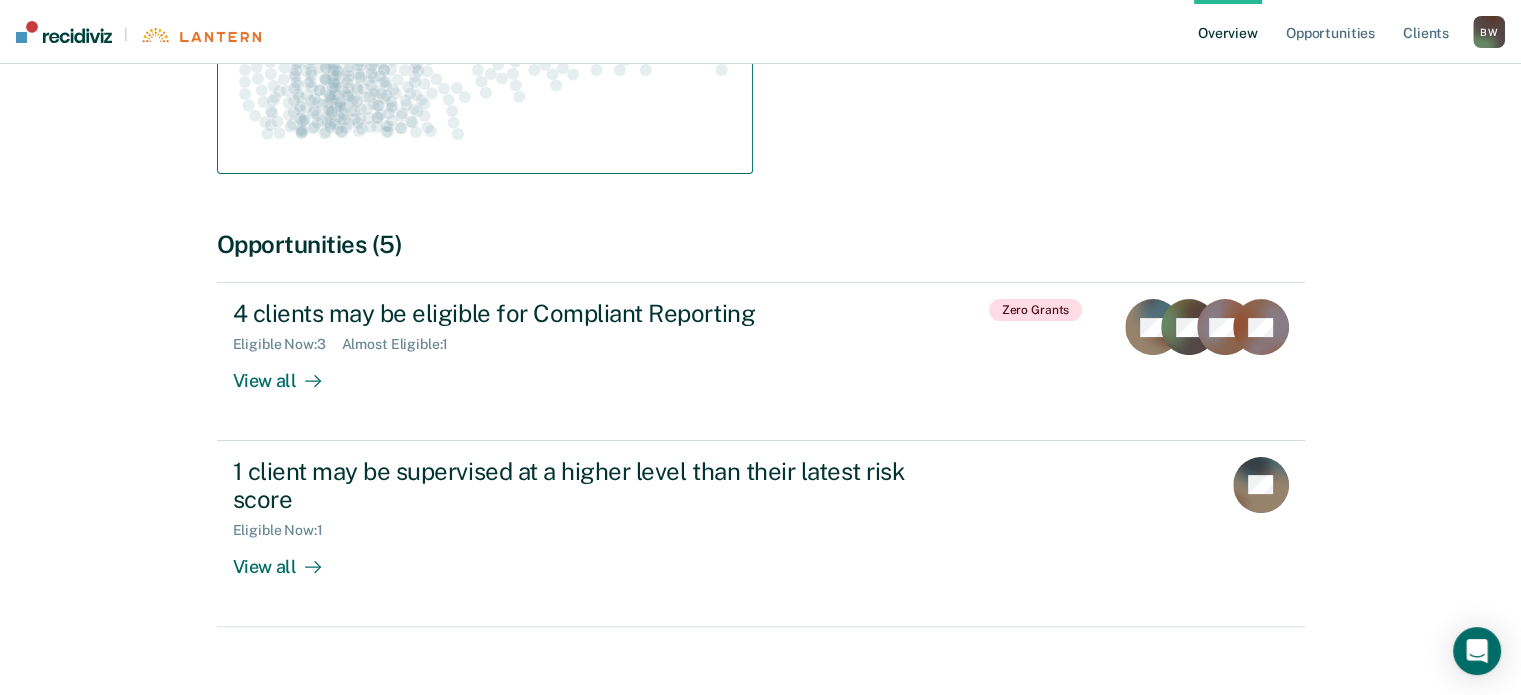 scroll, scrollTop: 464, scrollLeft: 0, axis: vertical 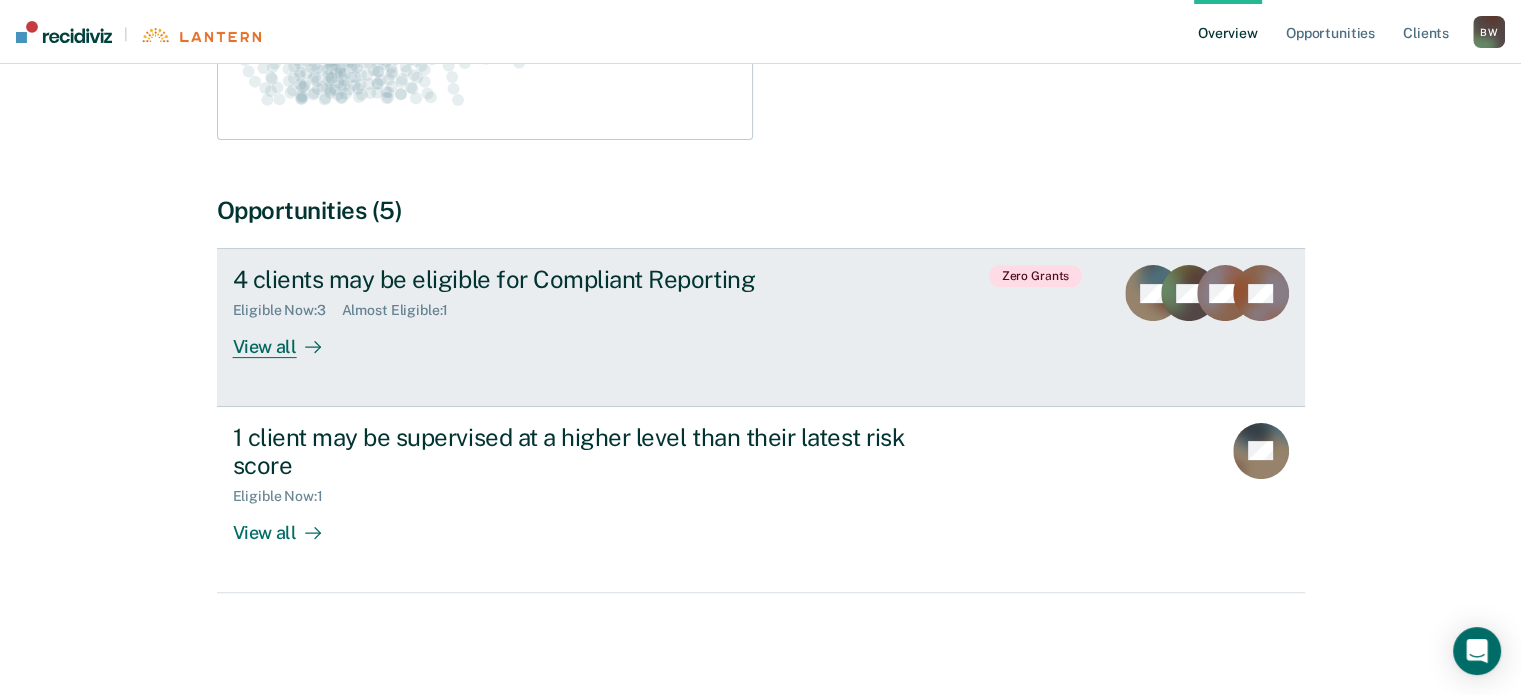 click on "View all" at bounding box center [289, 338] 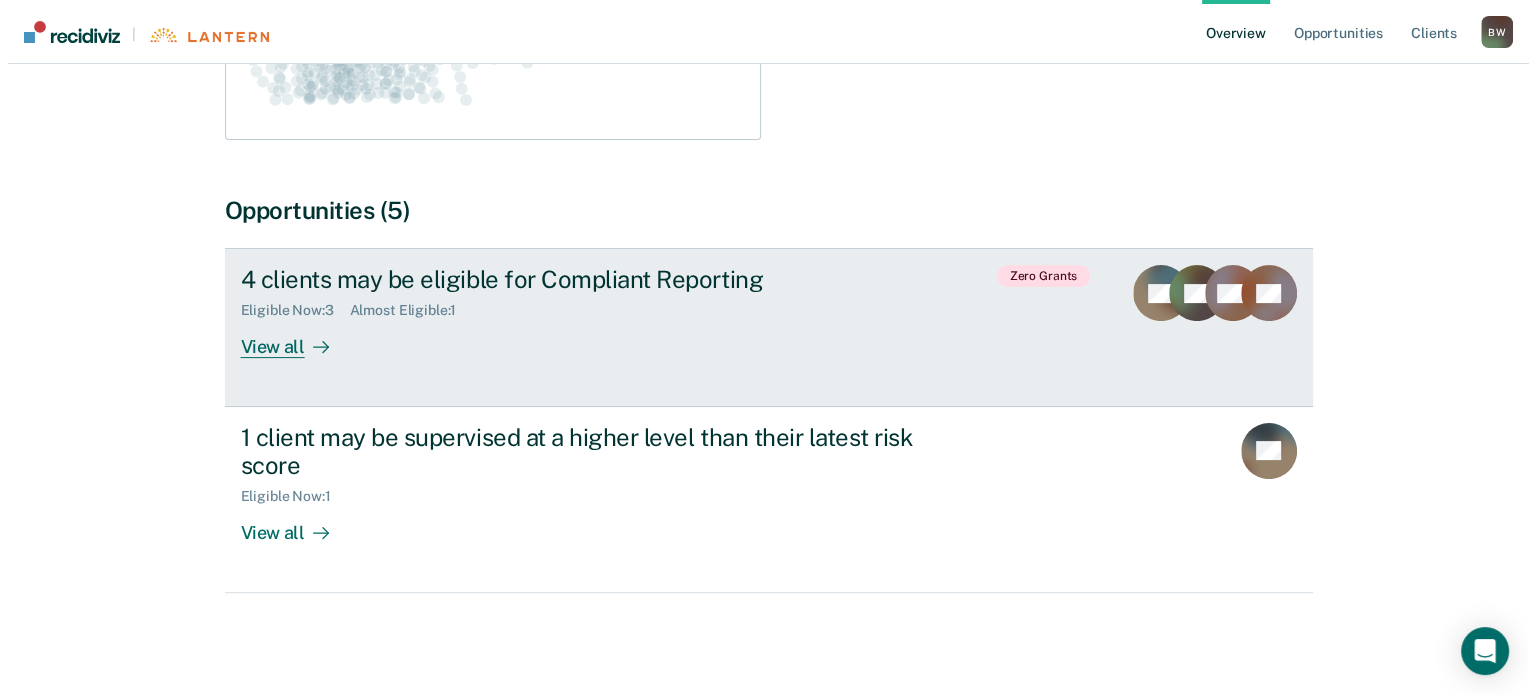 scroll, scrollTop: 0, scrollLeft: 0, axis: both 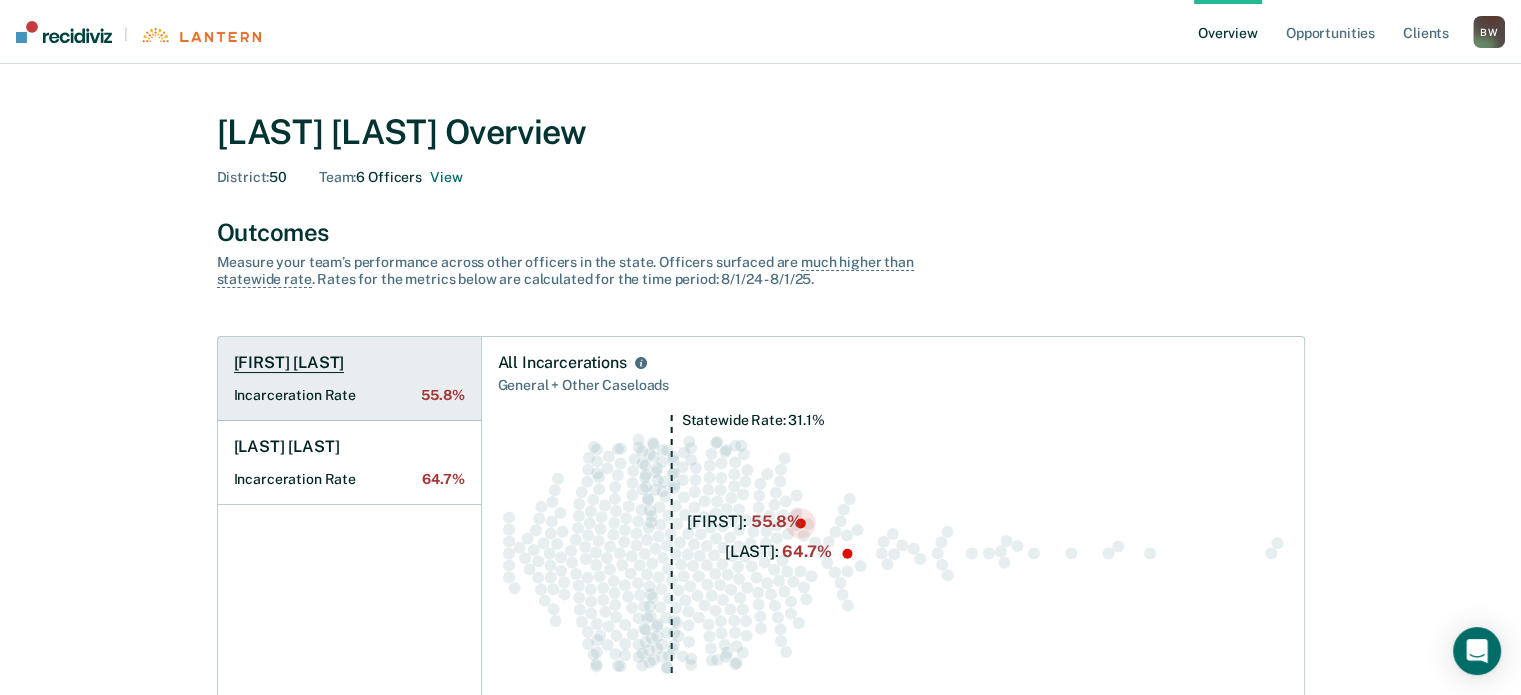 click on "[FIRST] [LAST]" at bounding box center [289, 363] 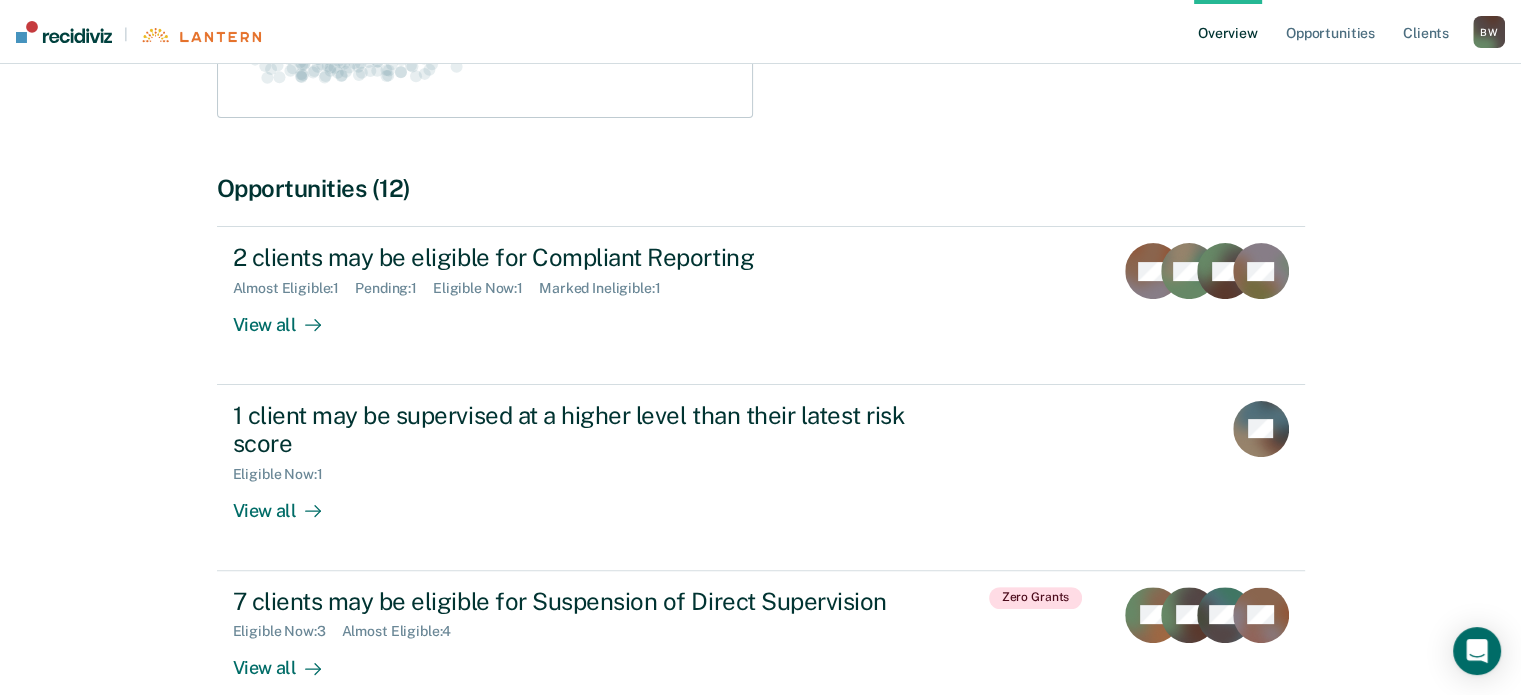 scroll, scrollTop: 600, scrollLeft: 0, axis: vertical 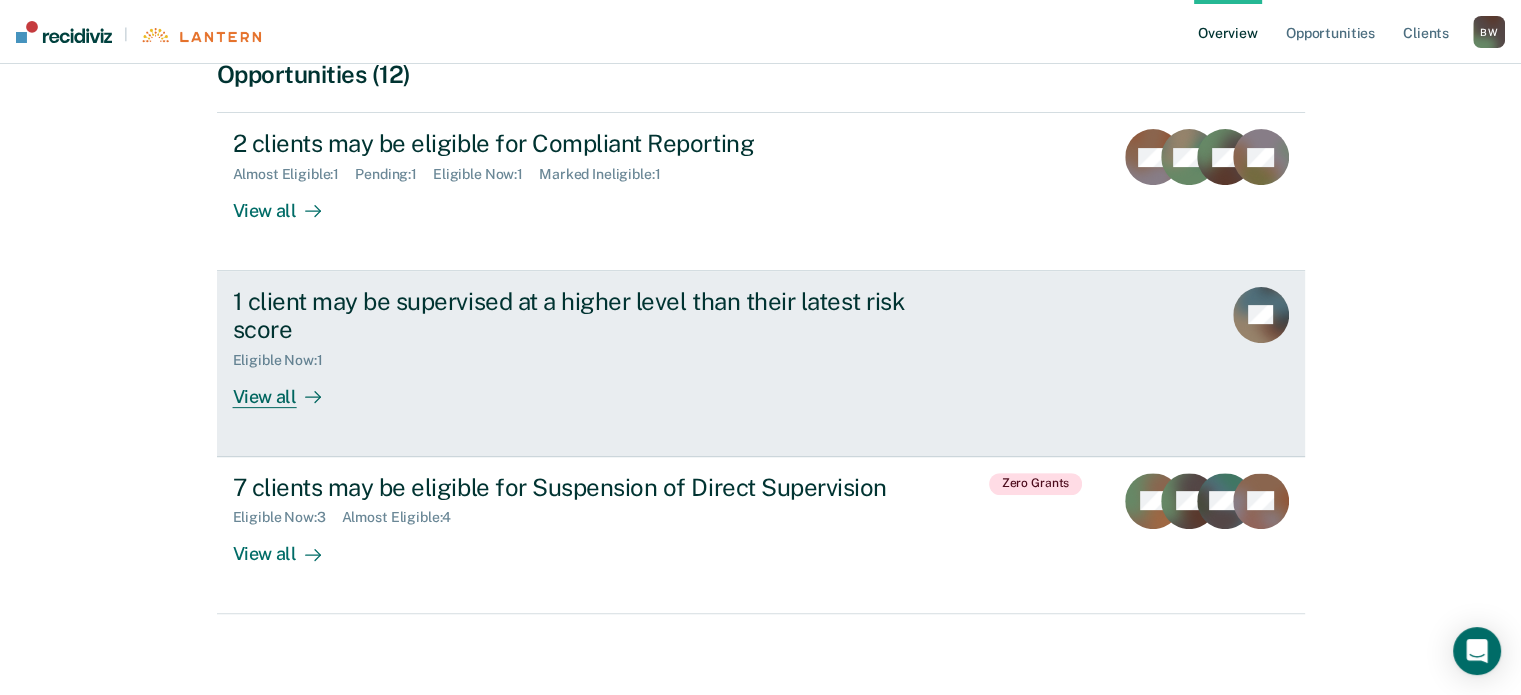 click on "View all" at bounding box center (289, 388) 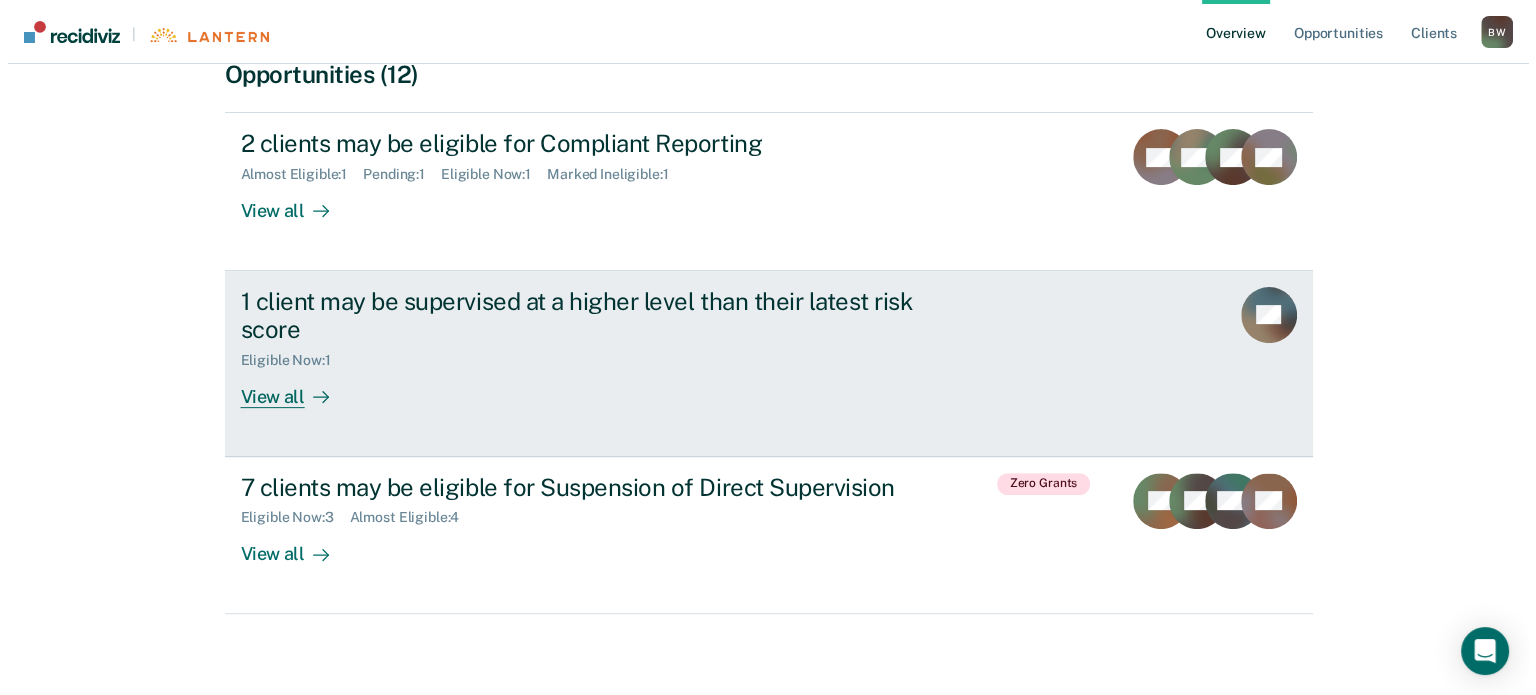 scroll, scrollTop: 0, scrollLeft: 0, axis: both 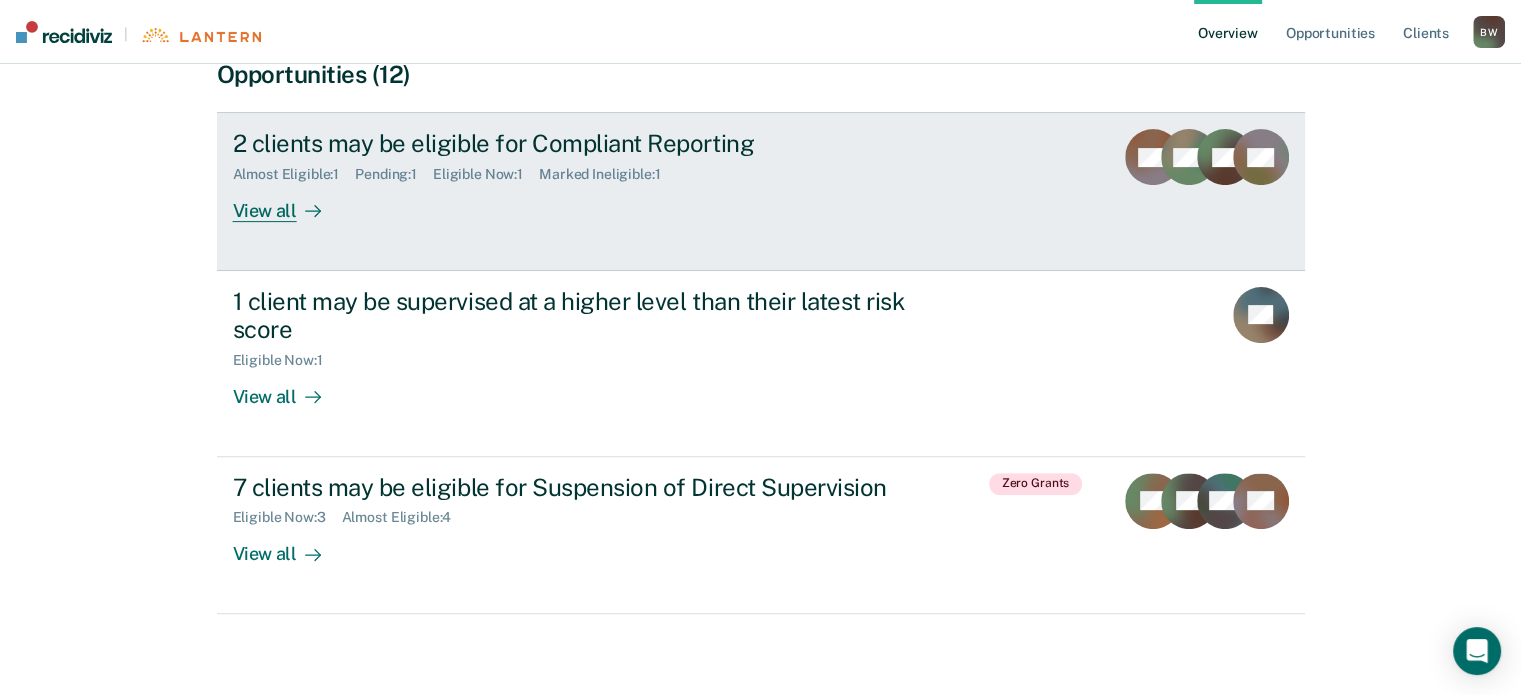 click on "View all" at bounding box center (289, 202) 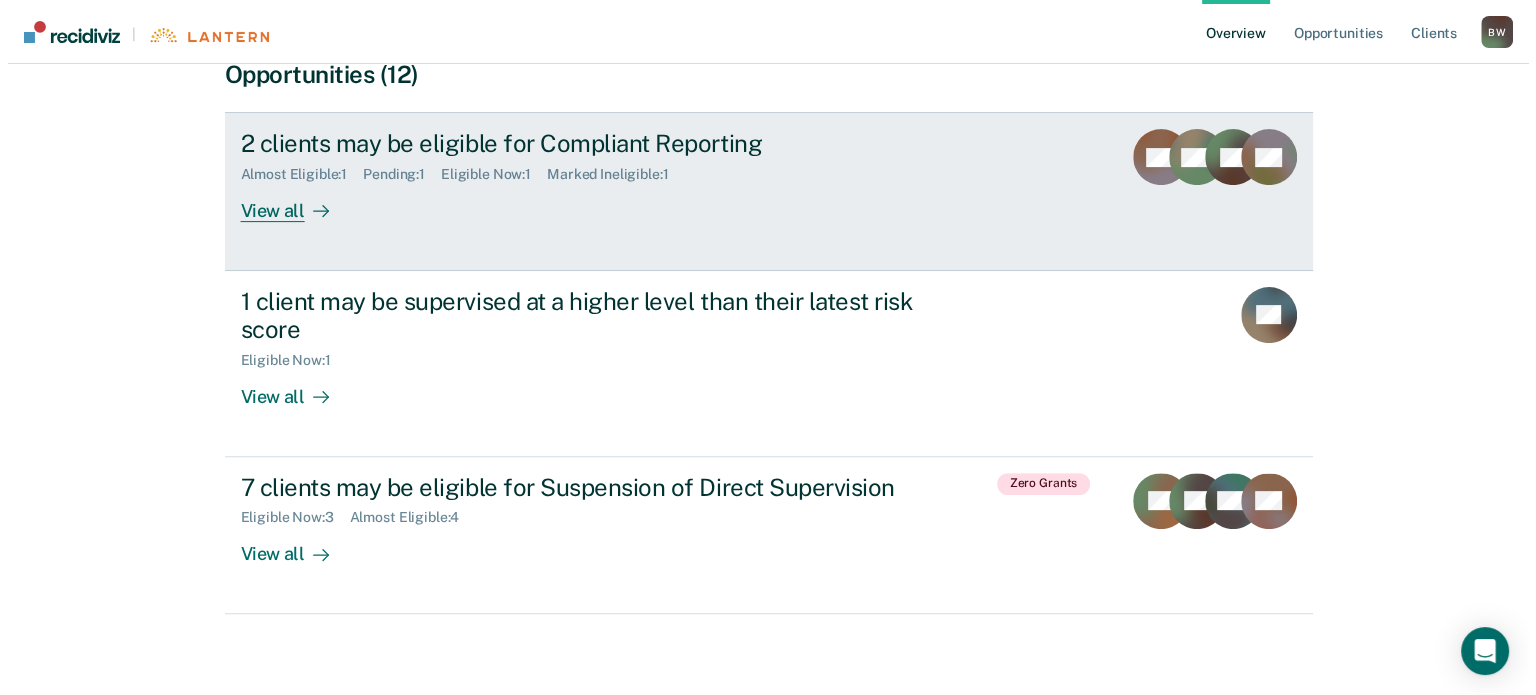 scroll, scrollTop: 0, scrollLeft: 0, axis: both 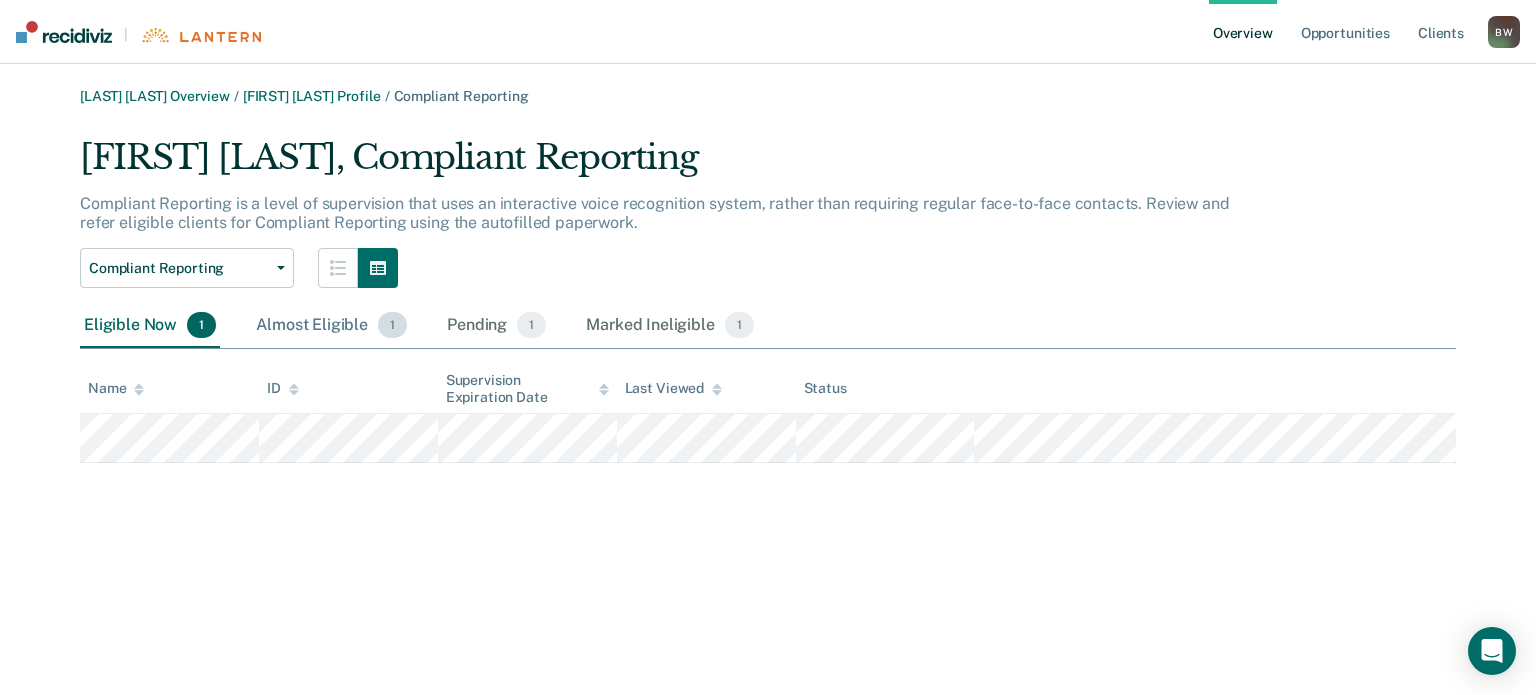 click on "Almost Eligible 1" at bounding box center (331, 326) 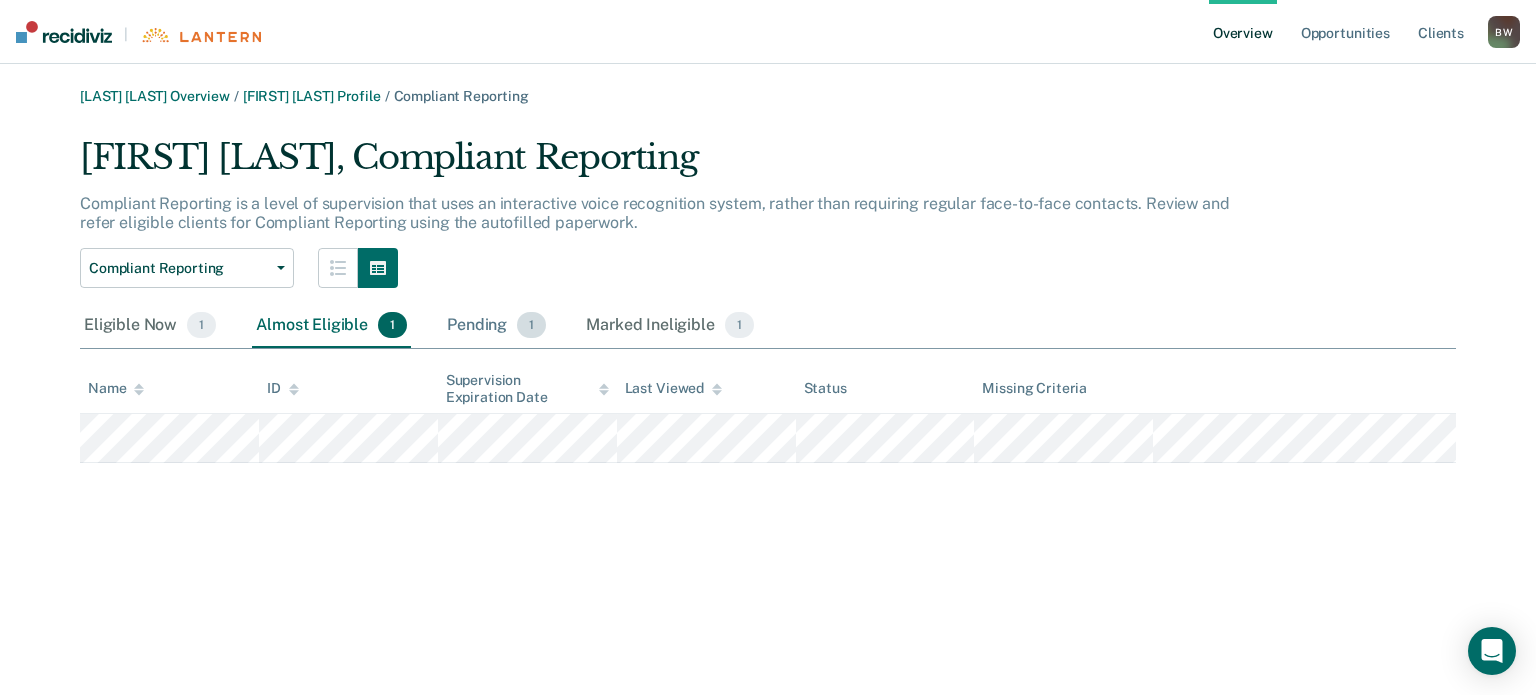 click on "Pending 1" at bounding box center (496, 326) 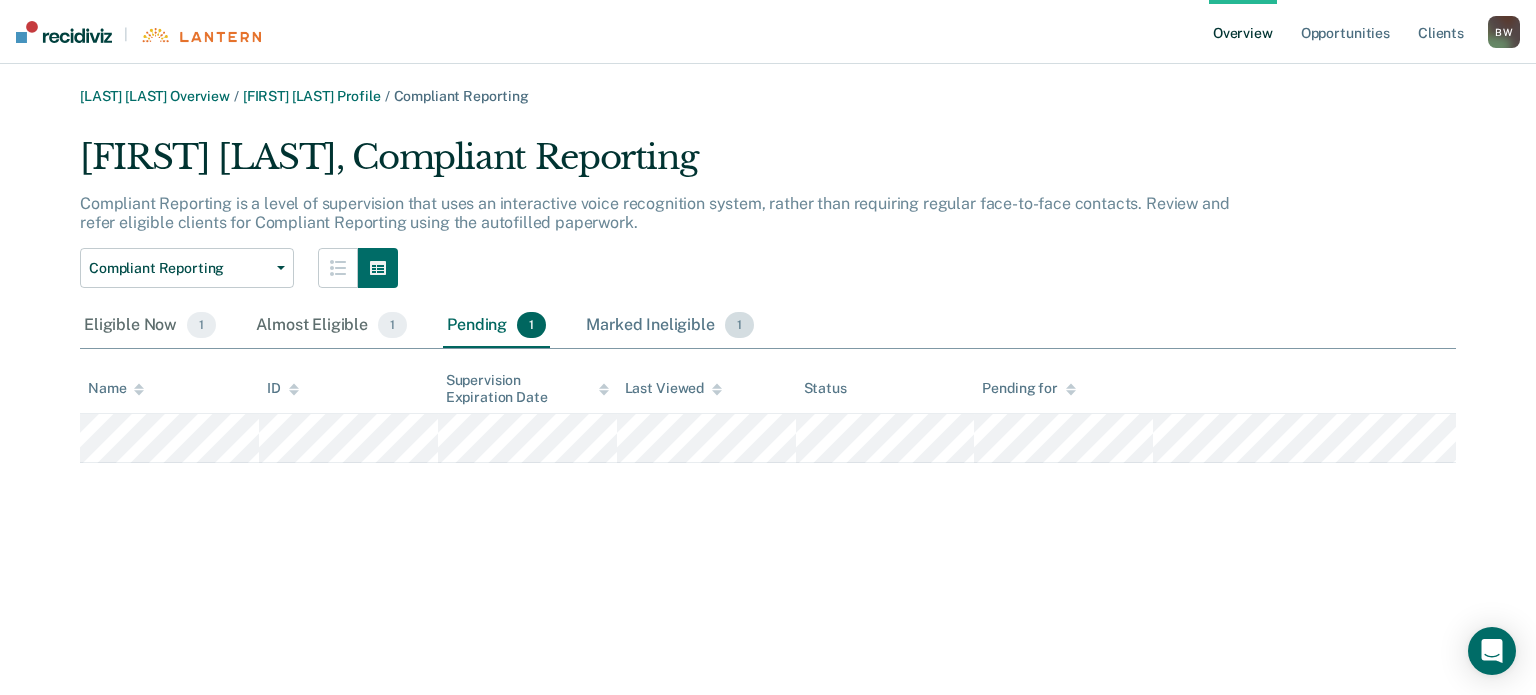 click on "Marked Ineligible 1" at bounding box center (670, 326) 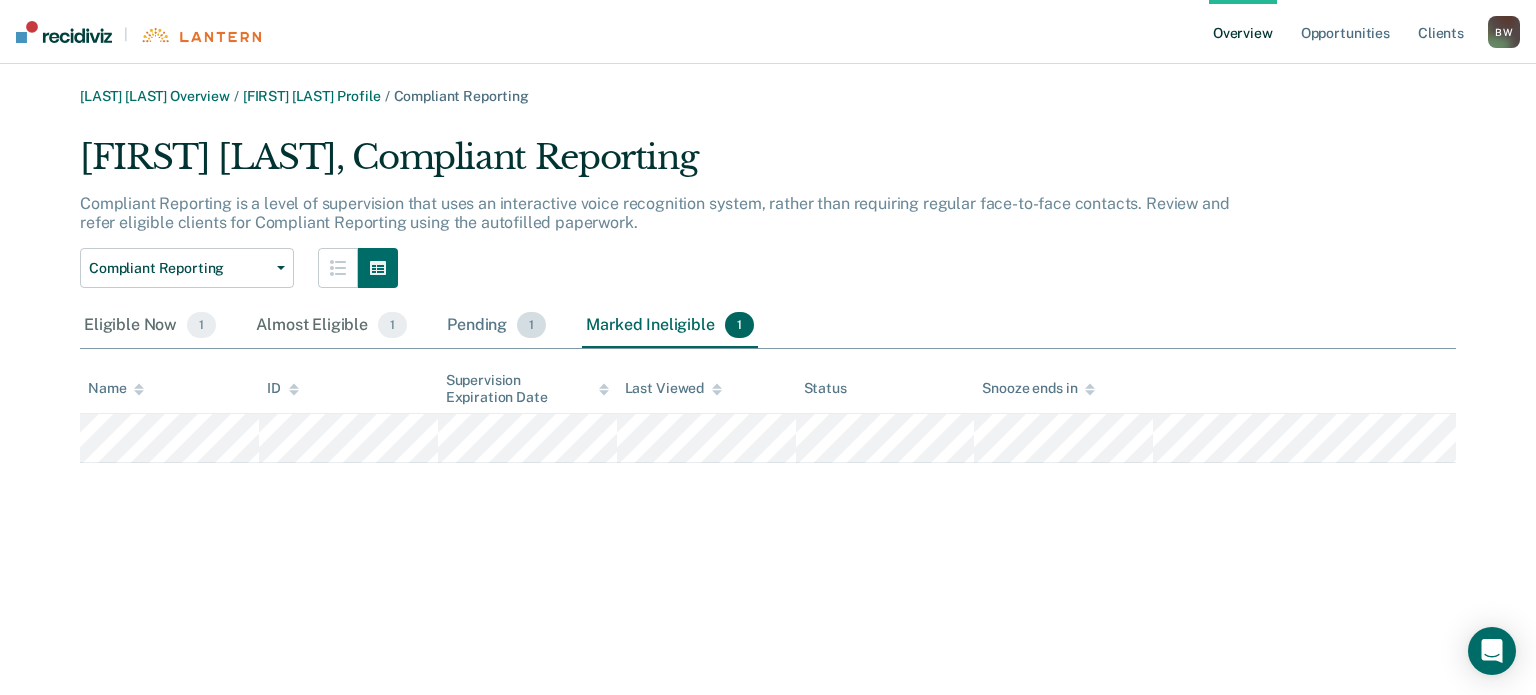 click on "Pending 1" at bounding box center (496, 326) 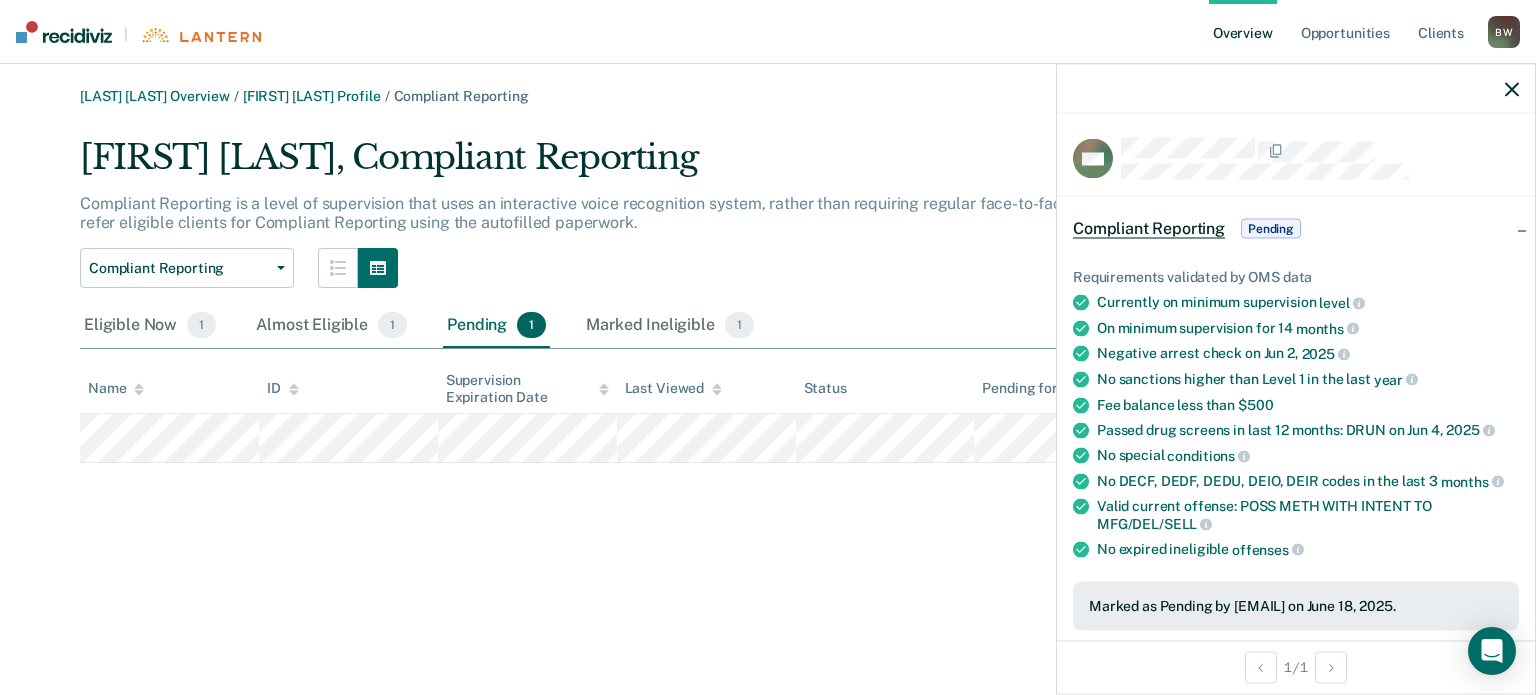 click on "[LAST] [LAST] Overview / [FIRST] [LAST] Profile / Compliant Reporting [FIRST] [LAST], Compliant Reporting   Compliant Reporting is a level of supervision that uses an interactive voice recognition system, rather than requiring regular face-to-face contacts. Review and refer eligible clients for Compliant Reporting using the autofilled paperwork. Compliant Reporting Compliant Reporting Suspension of Direct Supervision Supervision Level Downgrade Eligible Now 1 Almost Eligible 1 Pending 1 Marked Ineligible 1
To pick up a draggable item, press the space bar.
While dragging, use the arrow keys to move the item.
Press space again to drop the item in its new position, or press escape to cancel.
Name ID Supervision Expiration Date Last Viewed Status Pending for" at bounding box center [768, 359] 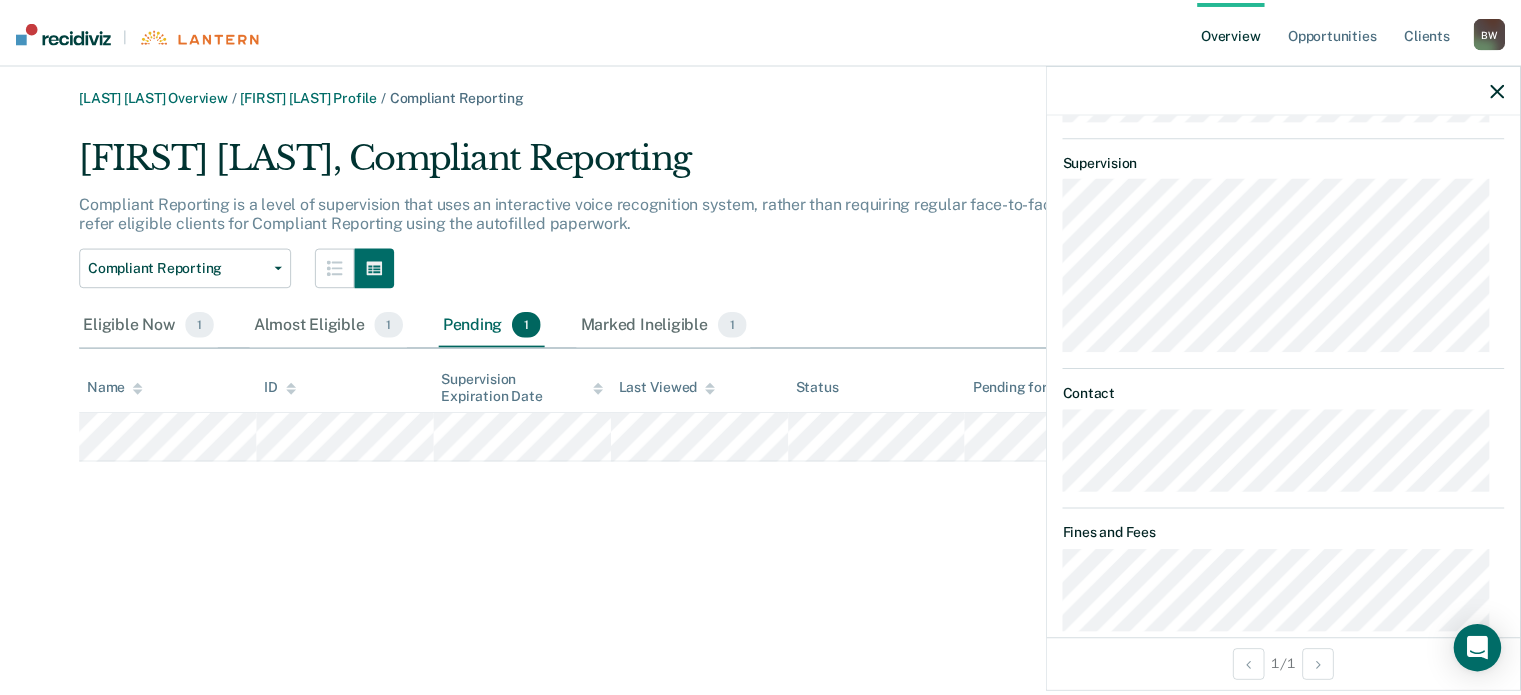scroll, scrollTop: 969, scrollLeft: 0, axis: vertical 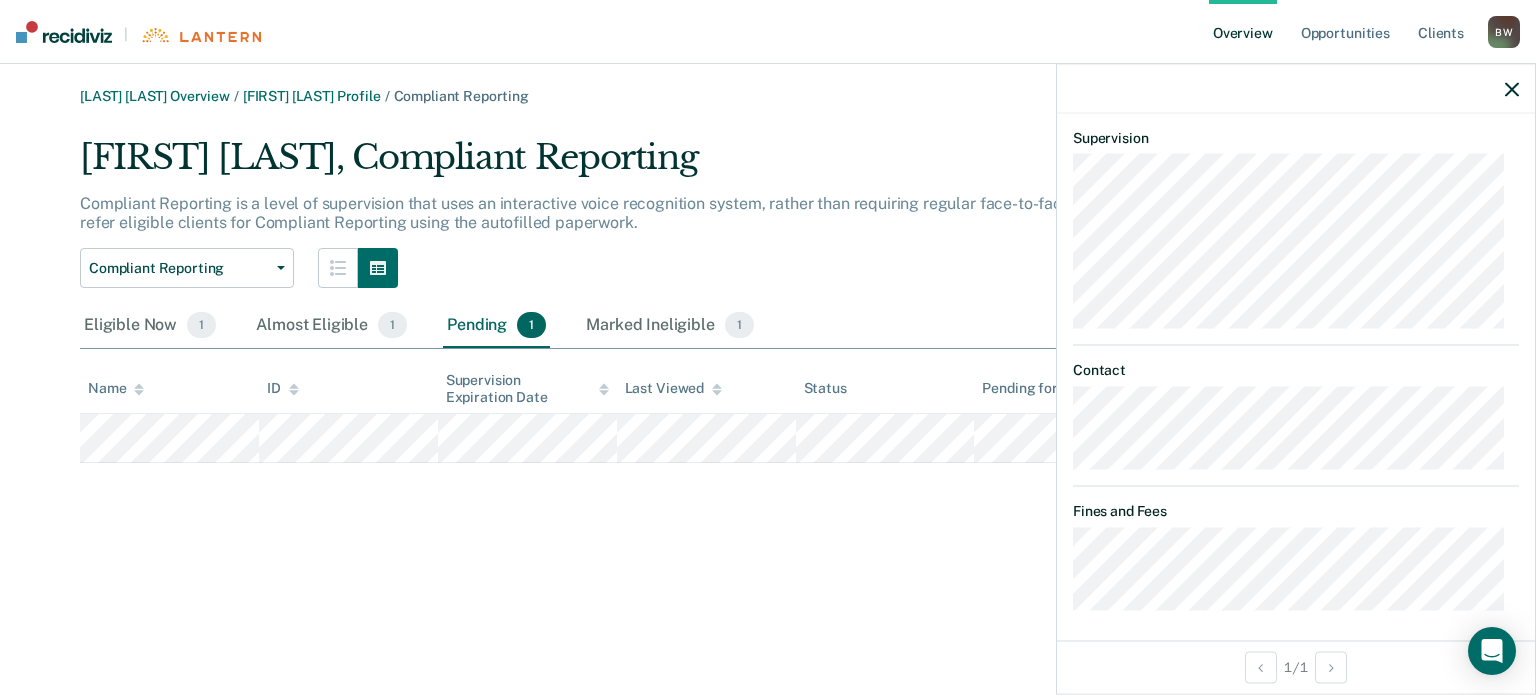 click 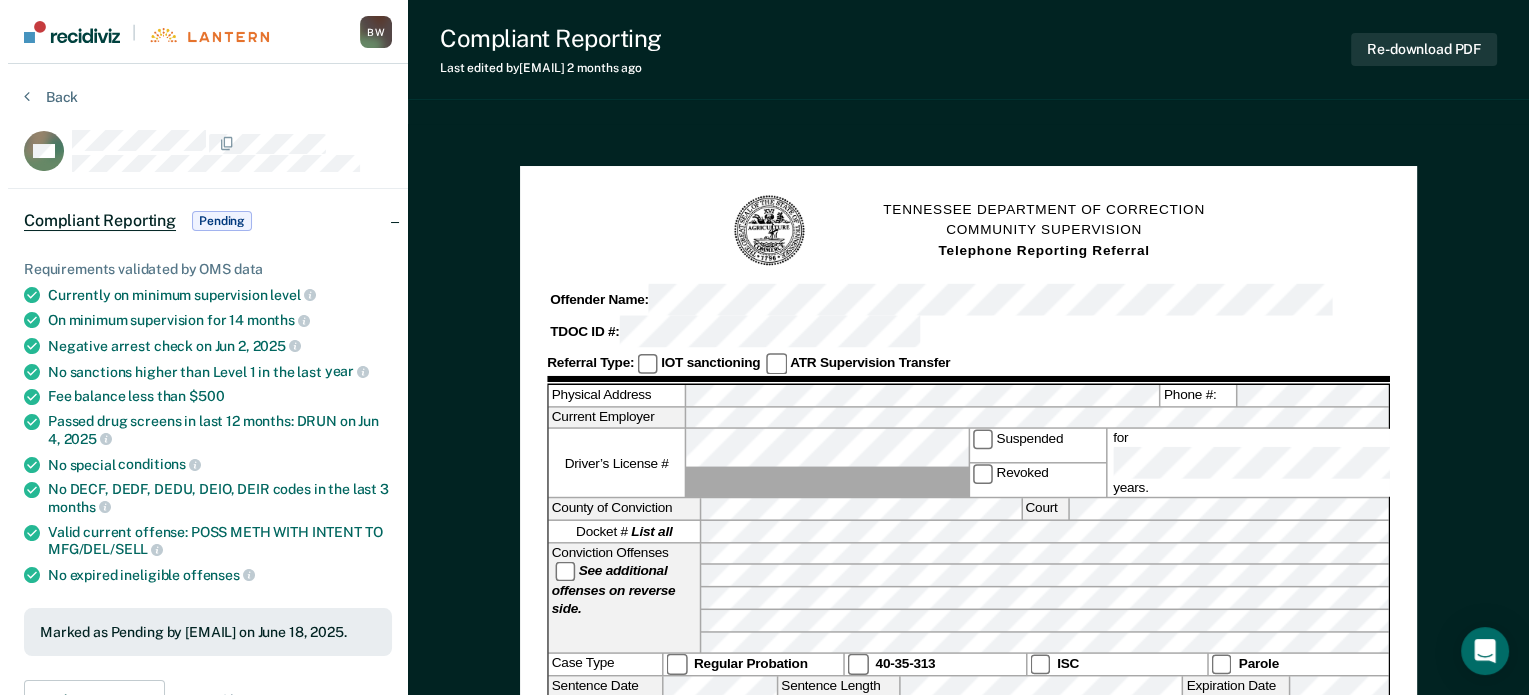 scroll, scrollTop: 0, scrollLeft: 0, axis: both 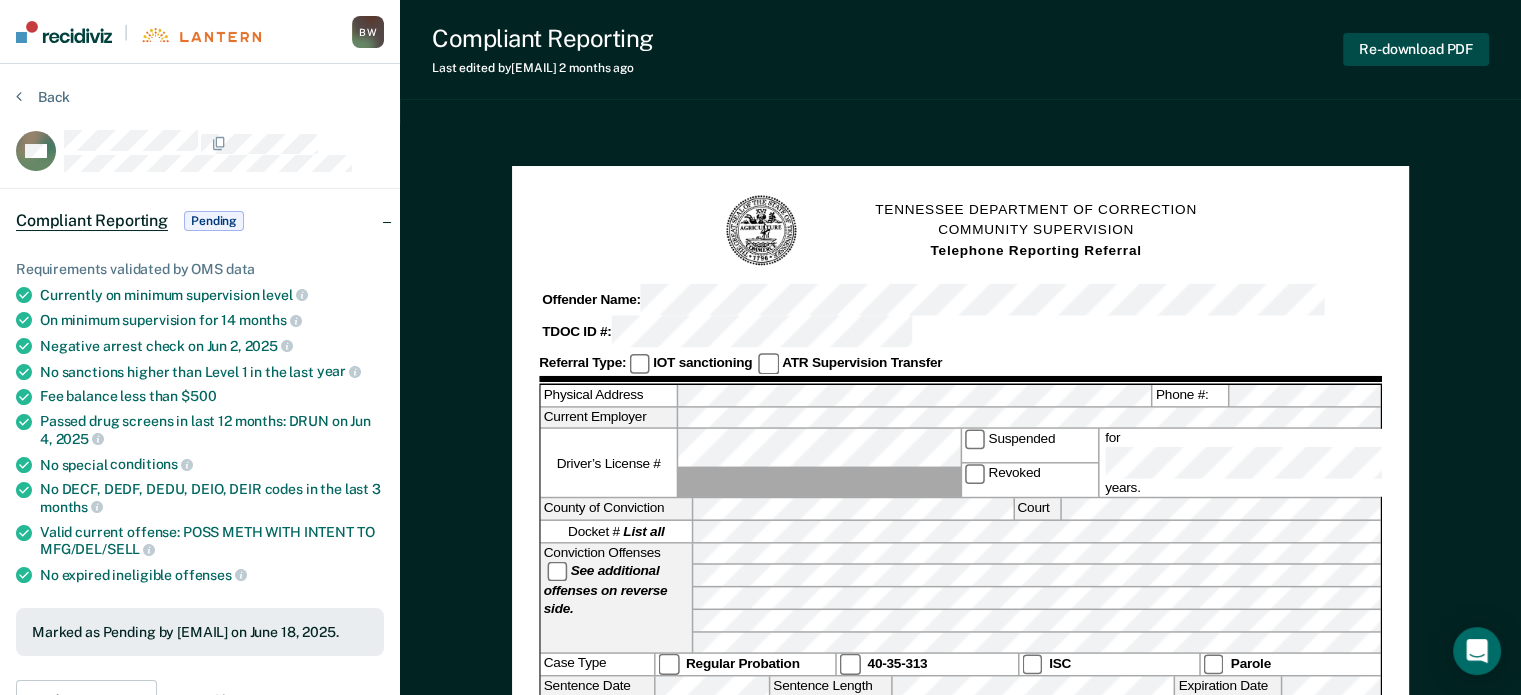 click on "Re-download PDF" at bounding box center [1416, 49] 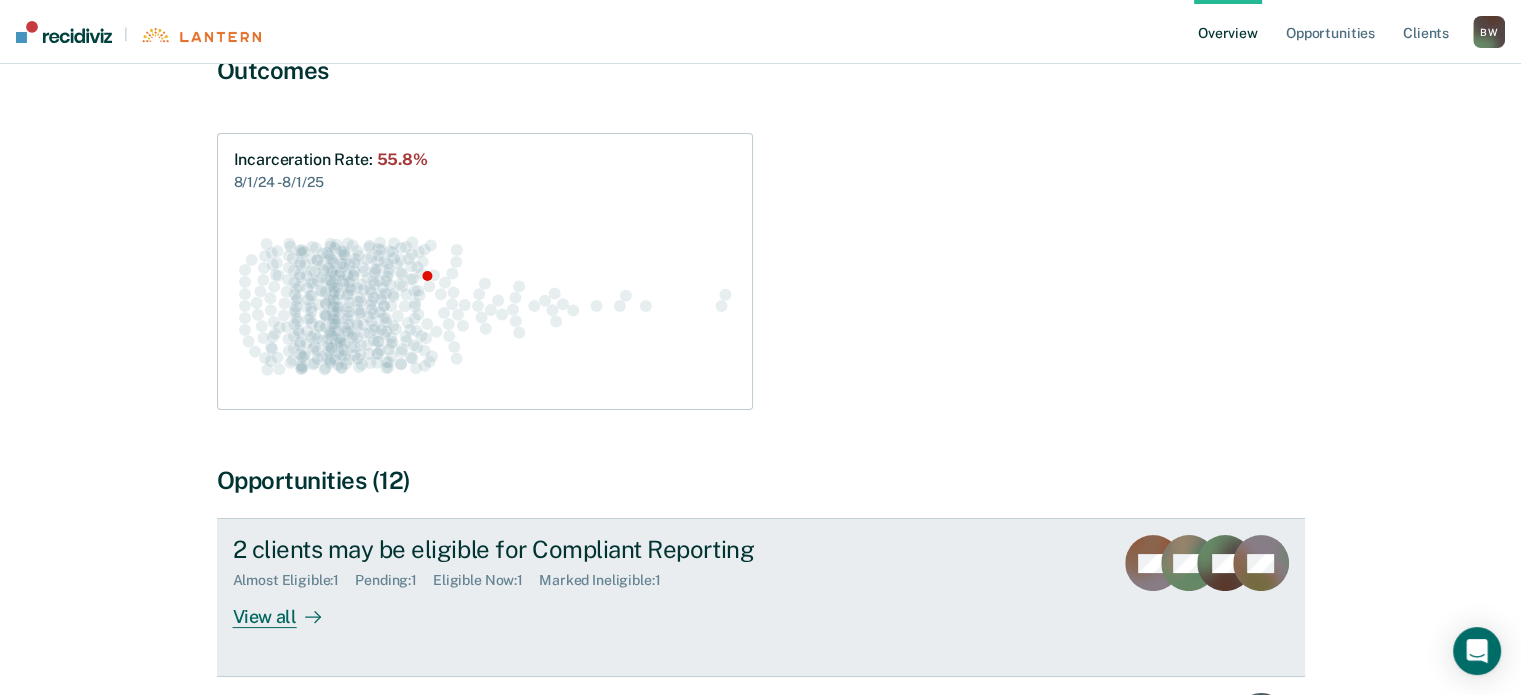 scroll, scrollTop: 0, scrollLeft: 0, axis: both 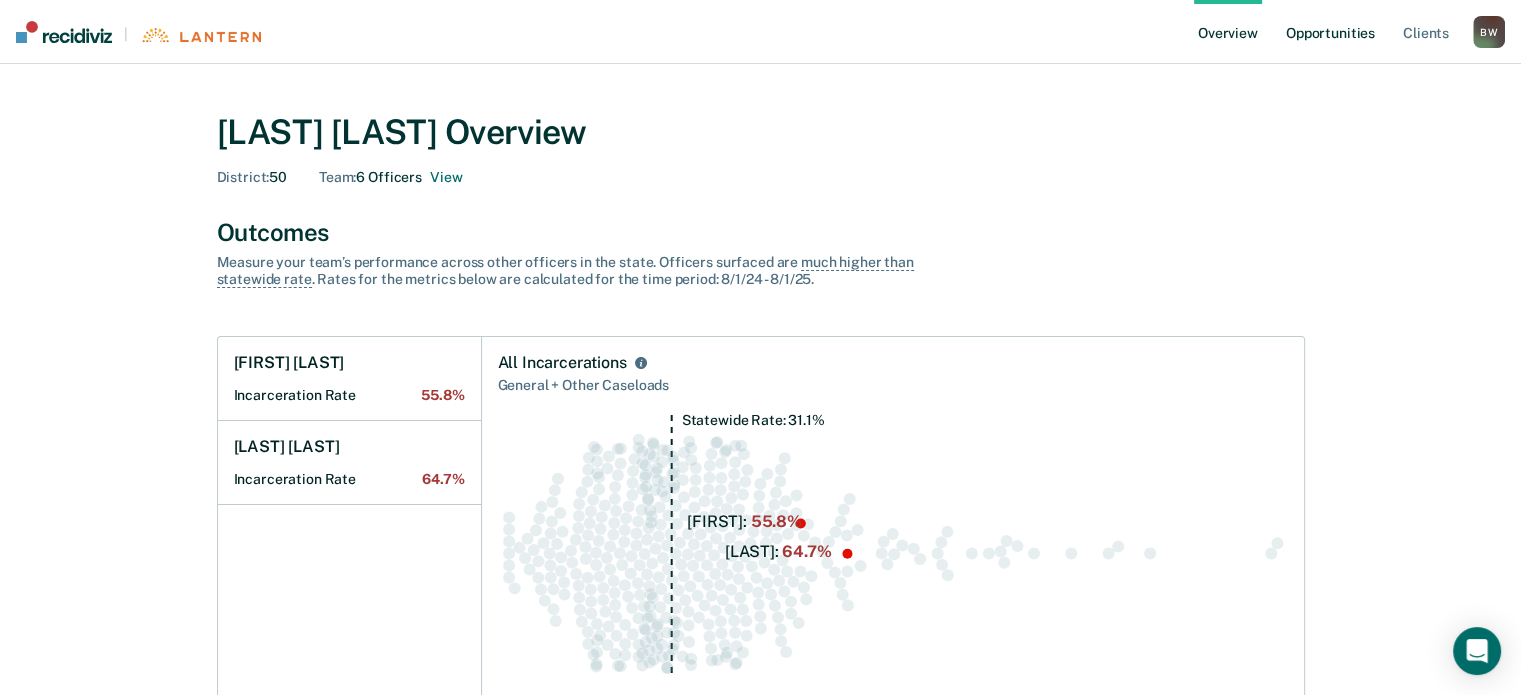 click on "Opportunities" at bounding box center (1330, 32) 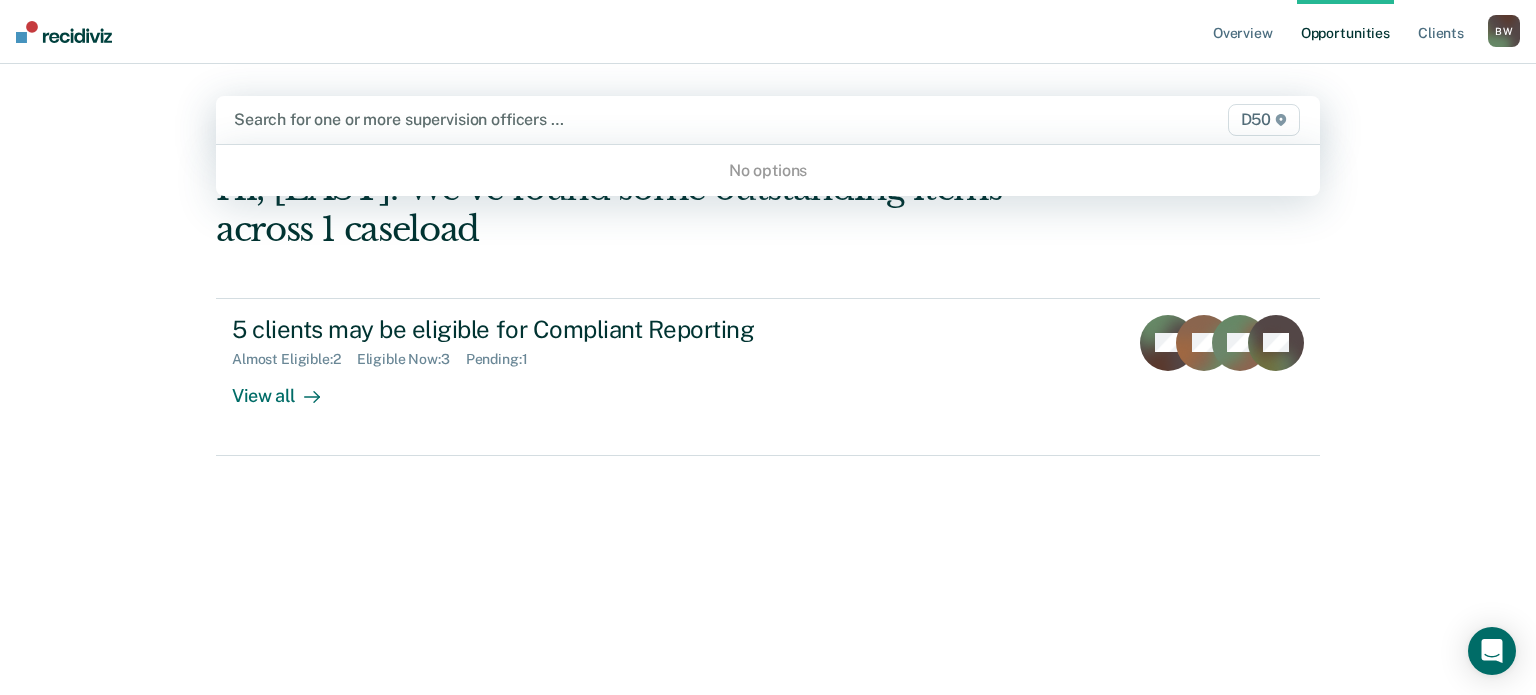 click at bounding box center [607, 119] 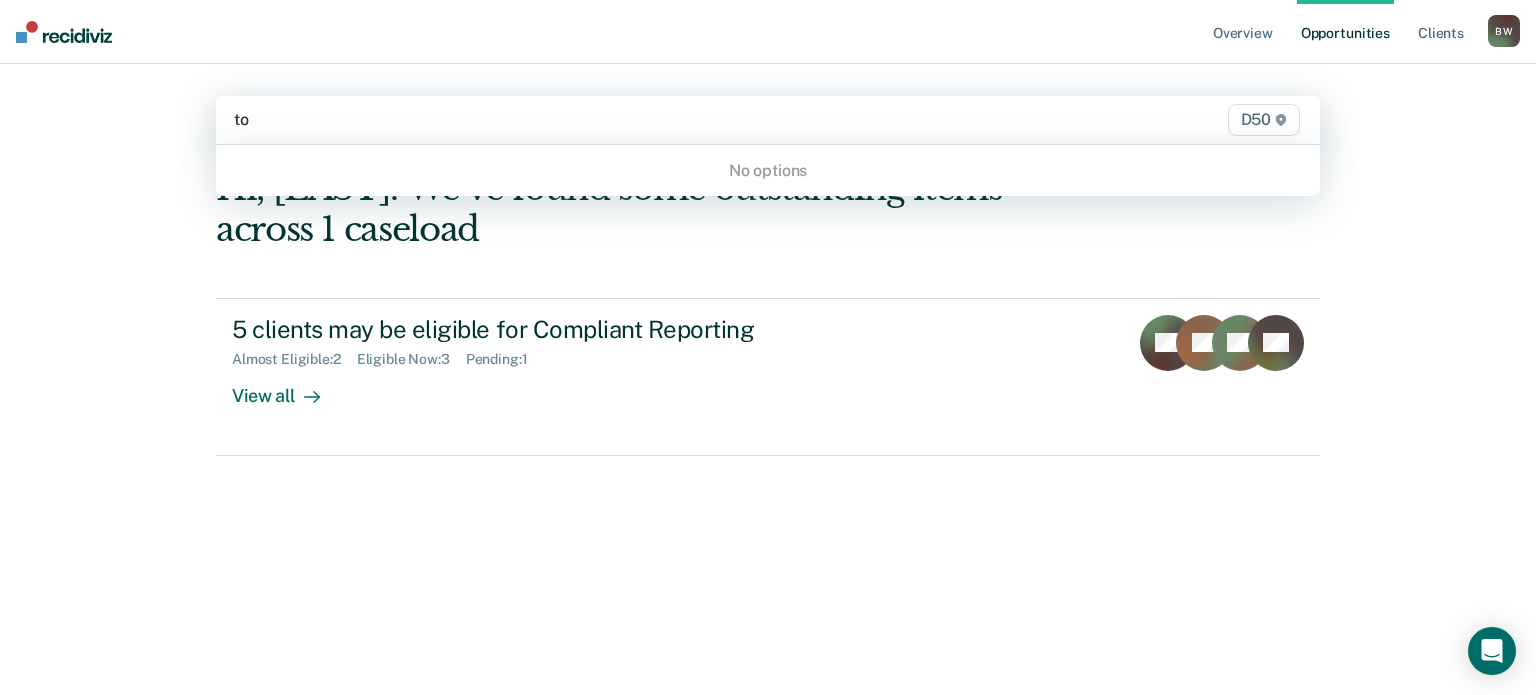 type on "t" 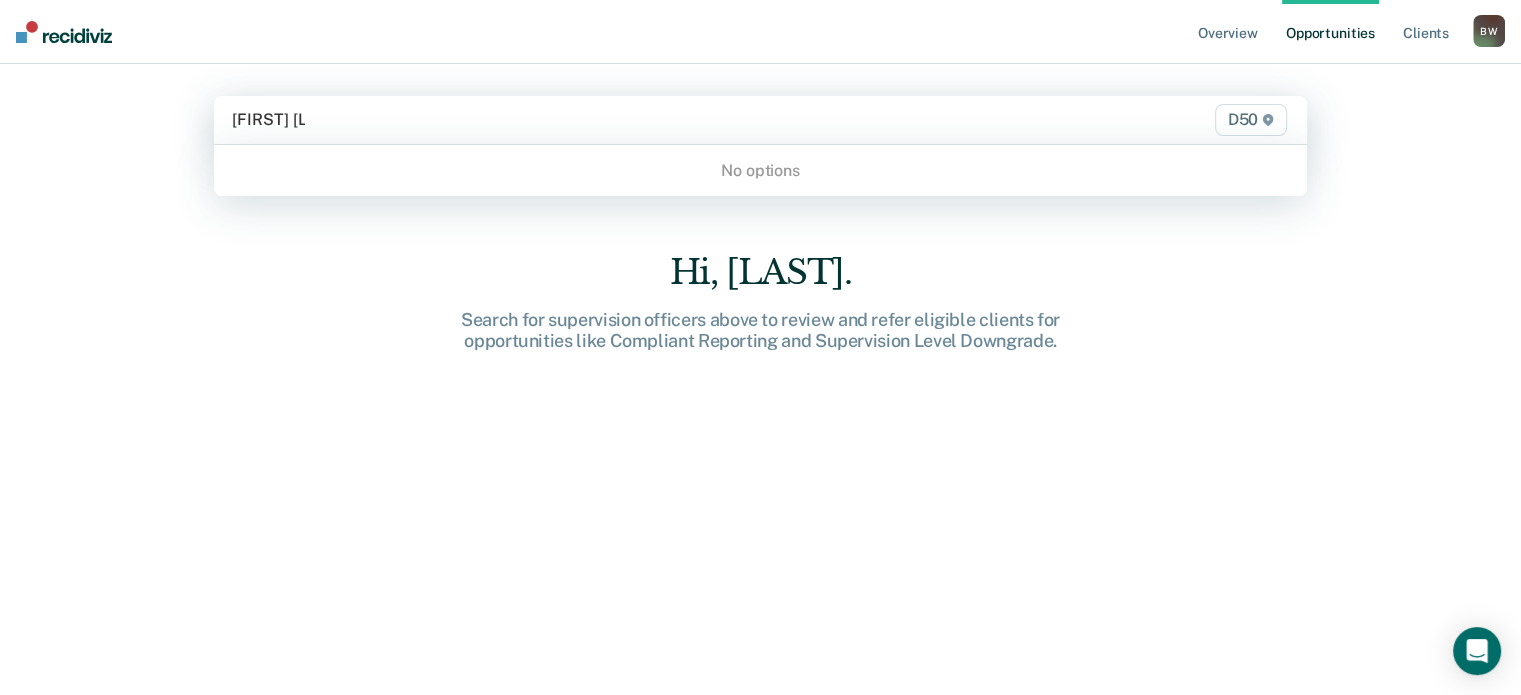 type on "[FIRST] [LAST]" 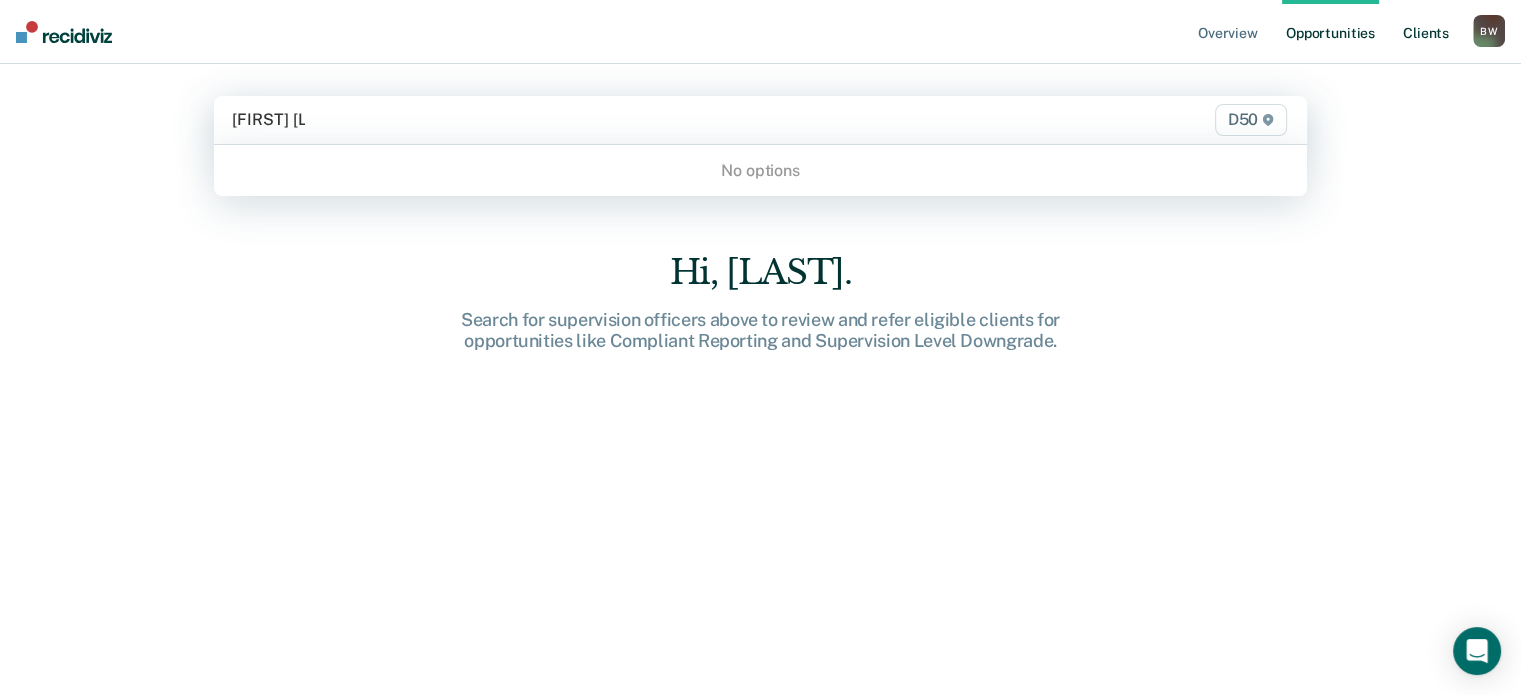 type 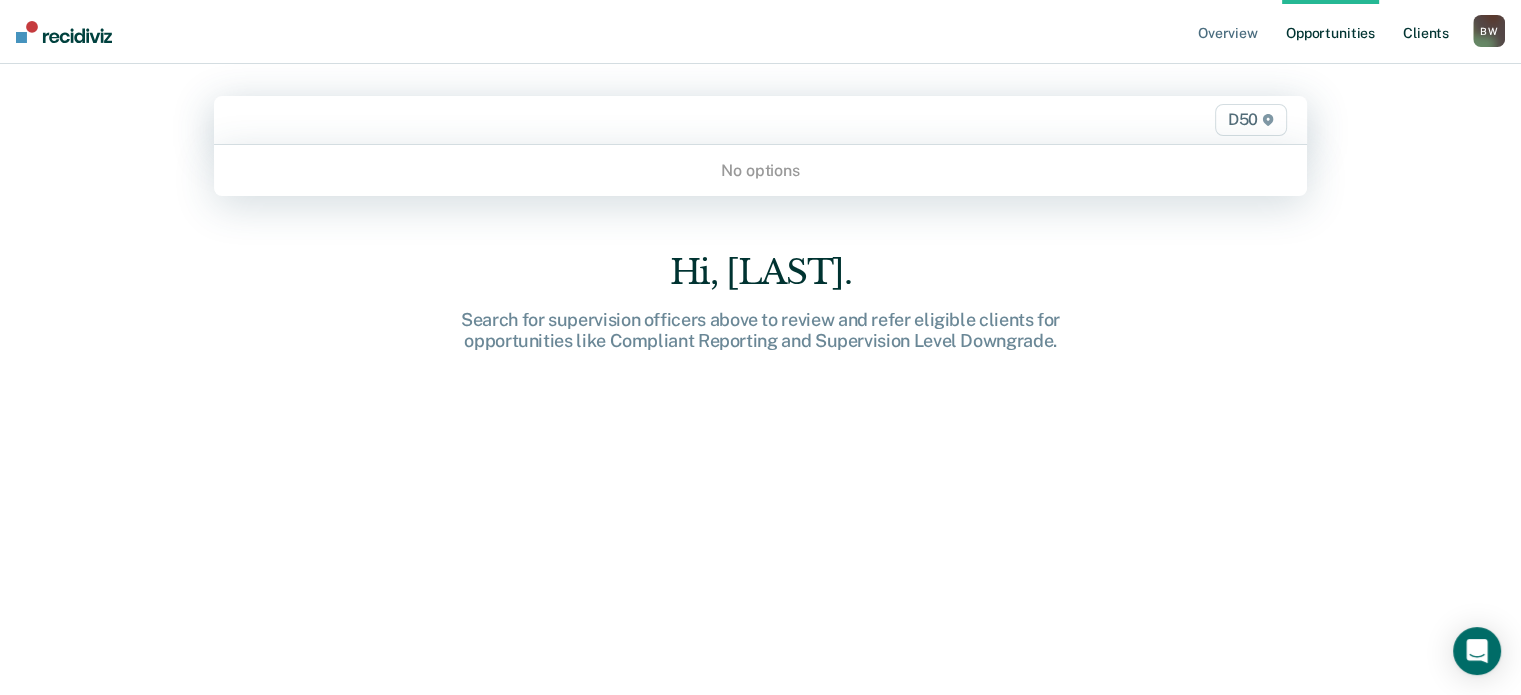 click on "Client s" at bounding box center (1426, 32) 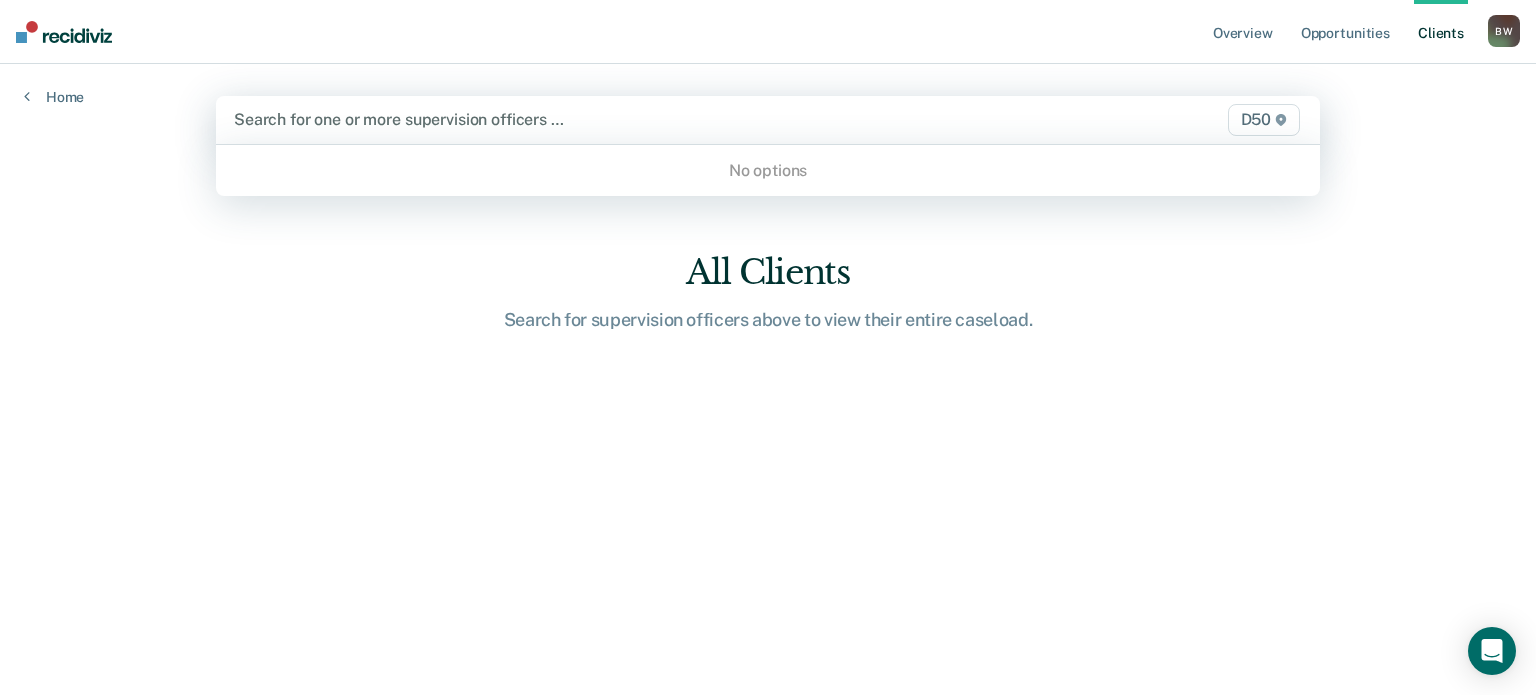 click at bounding box center (607, 119) 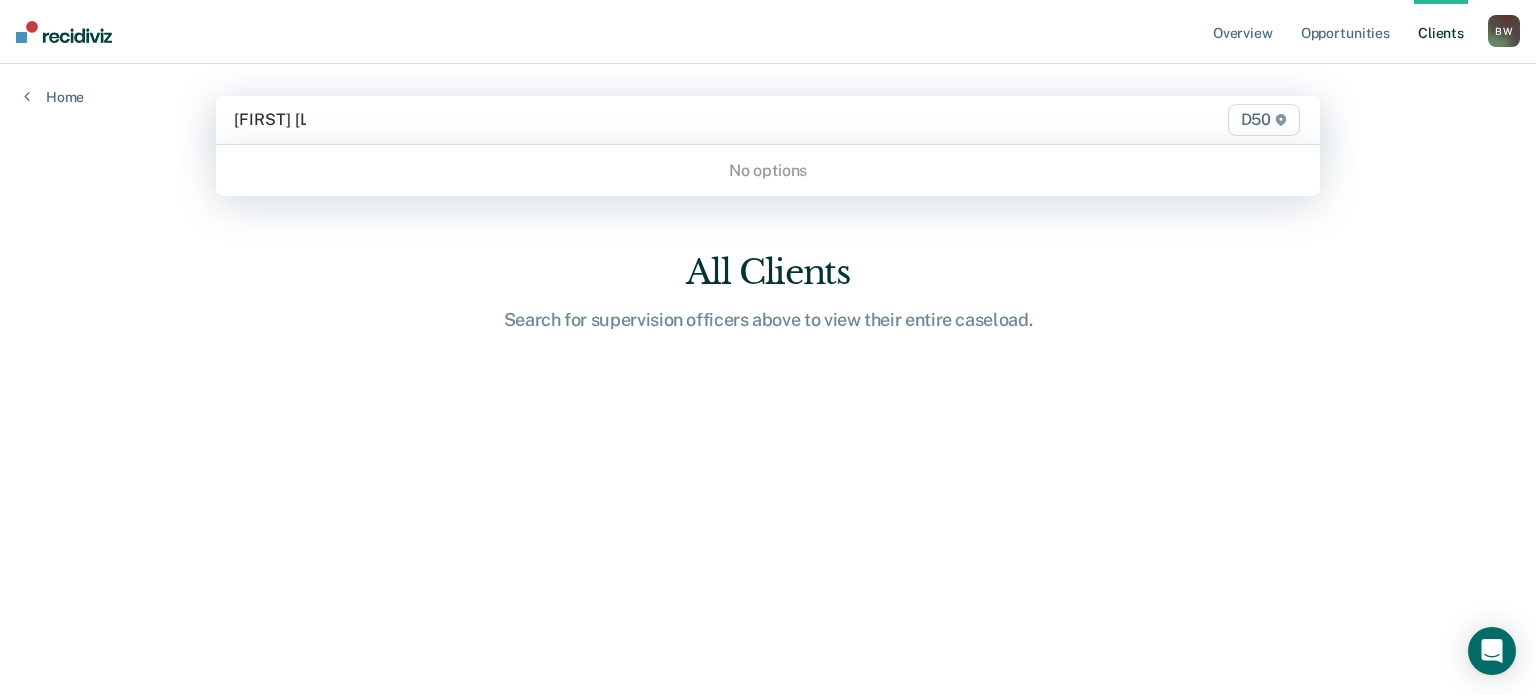 type on "[FIRST] [LAST]" 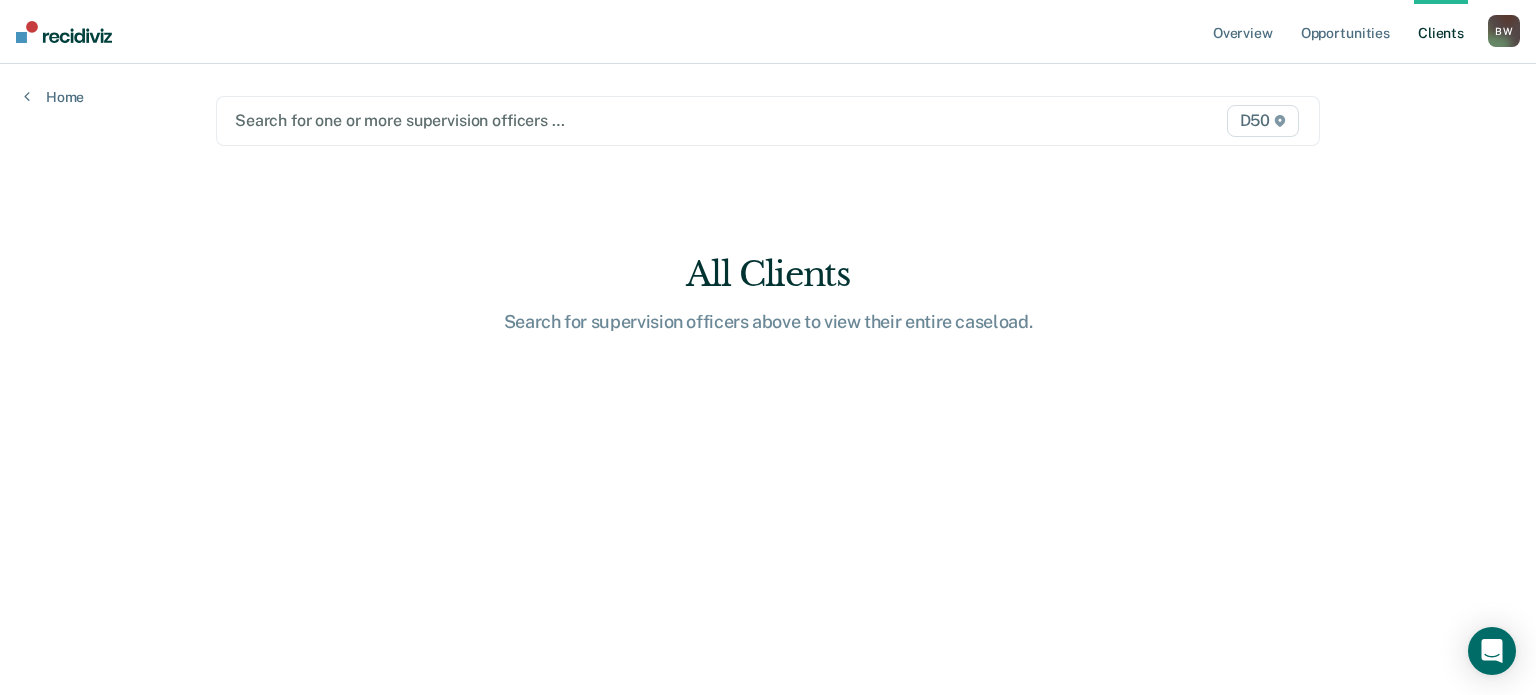 click on "[INITIALS]" at bounding box center (1504, 31) 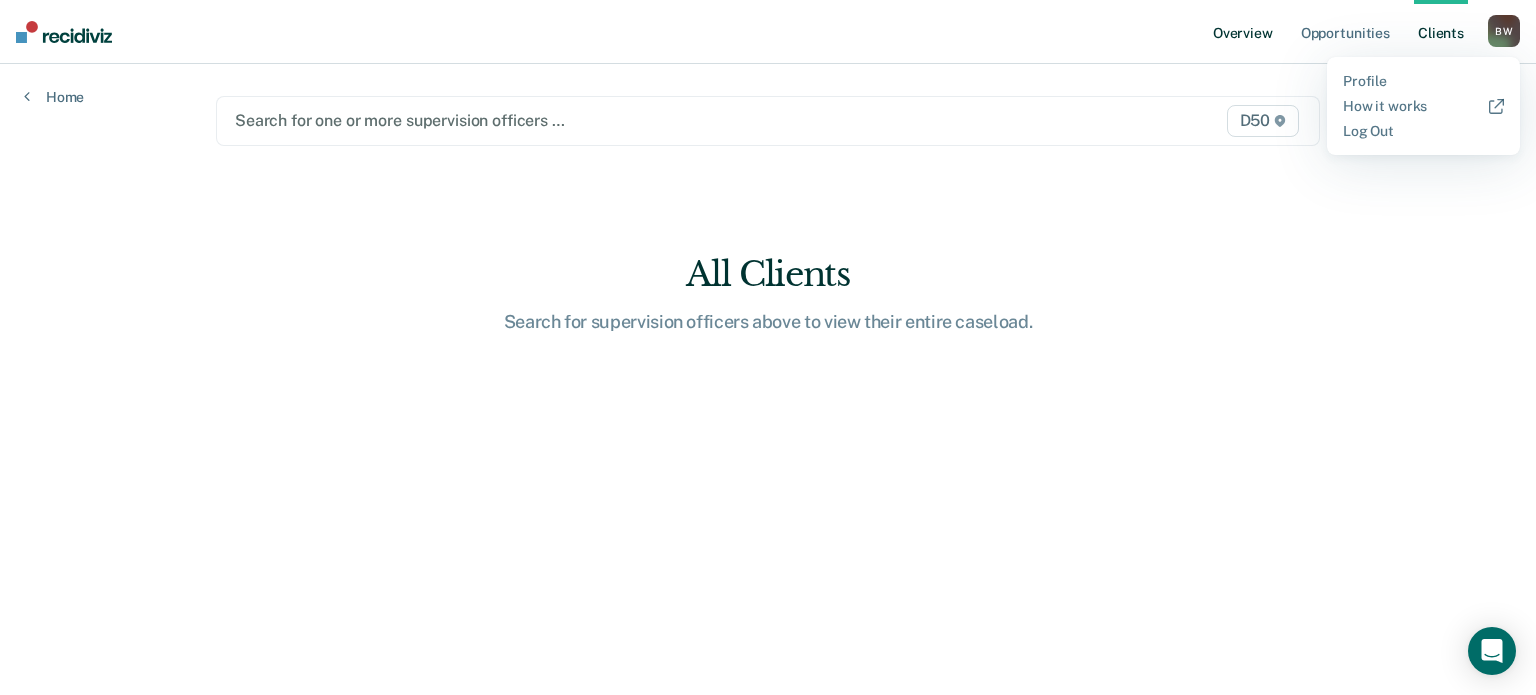 click on "Overview" at bounding box center (1243, 32) 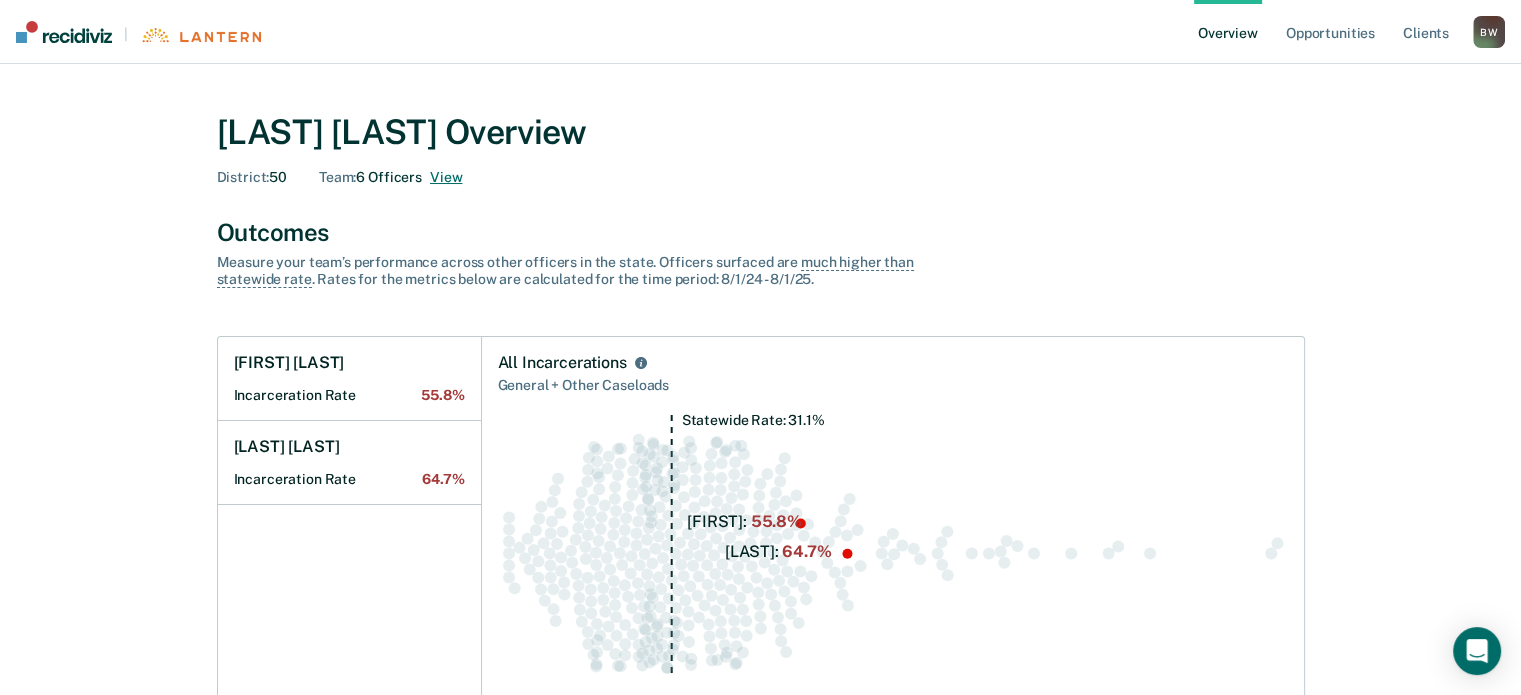 click on "View" at bounding box center [446, 177] 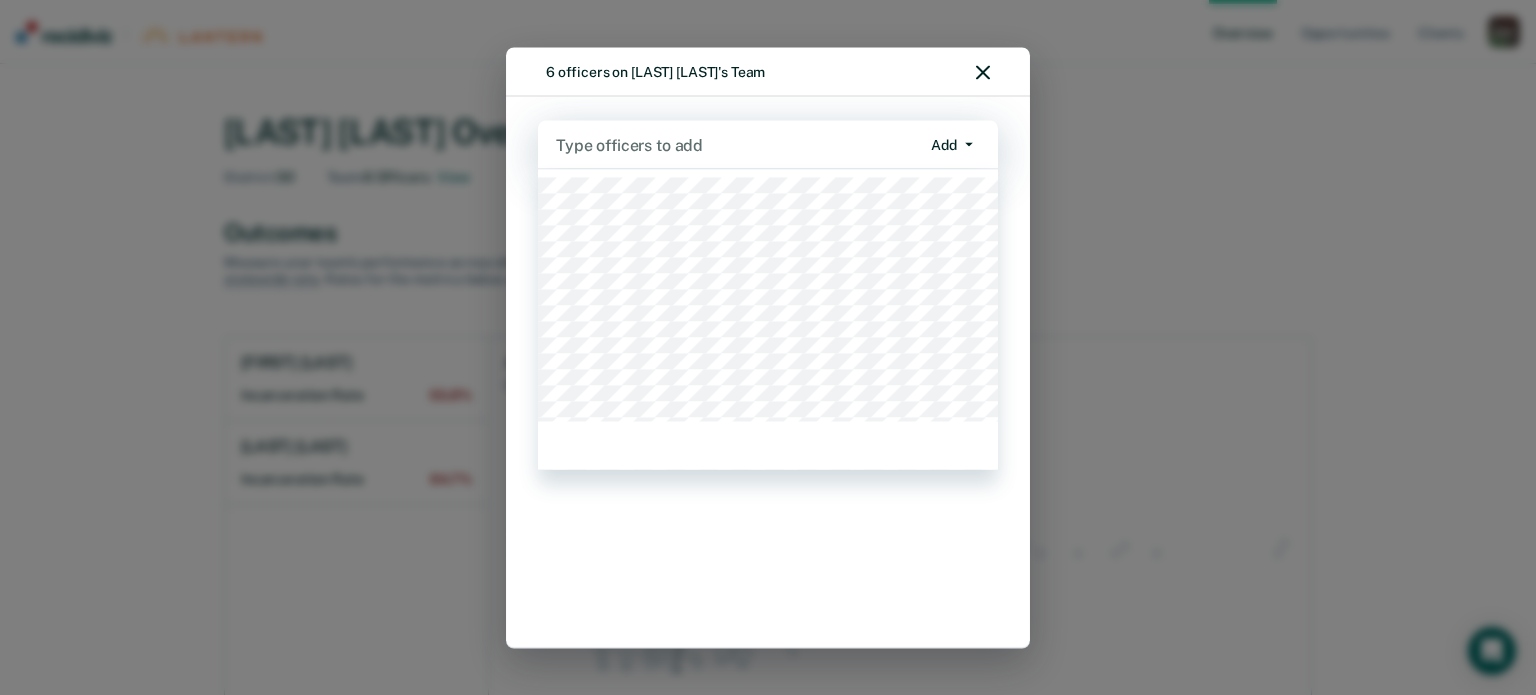click at bounding box center (738, 144) 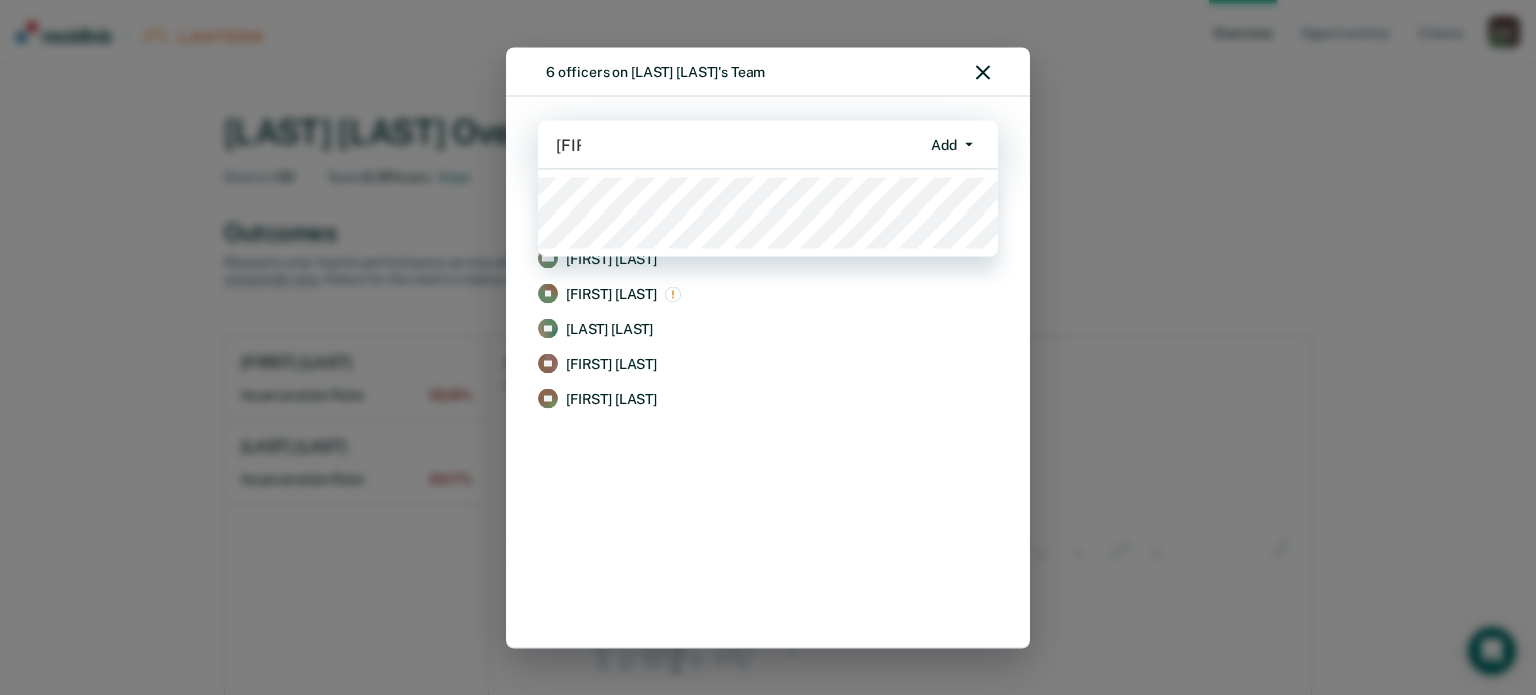 type on "[FIRST]" 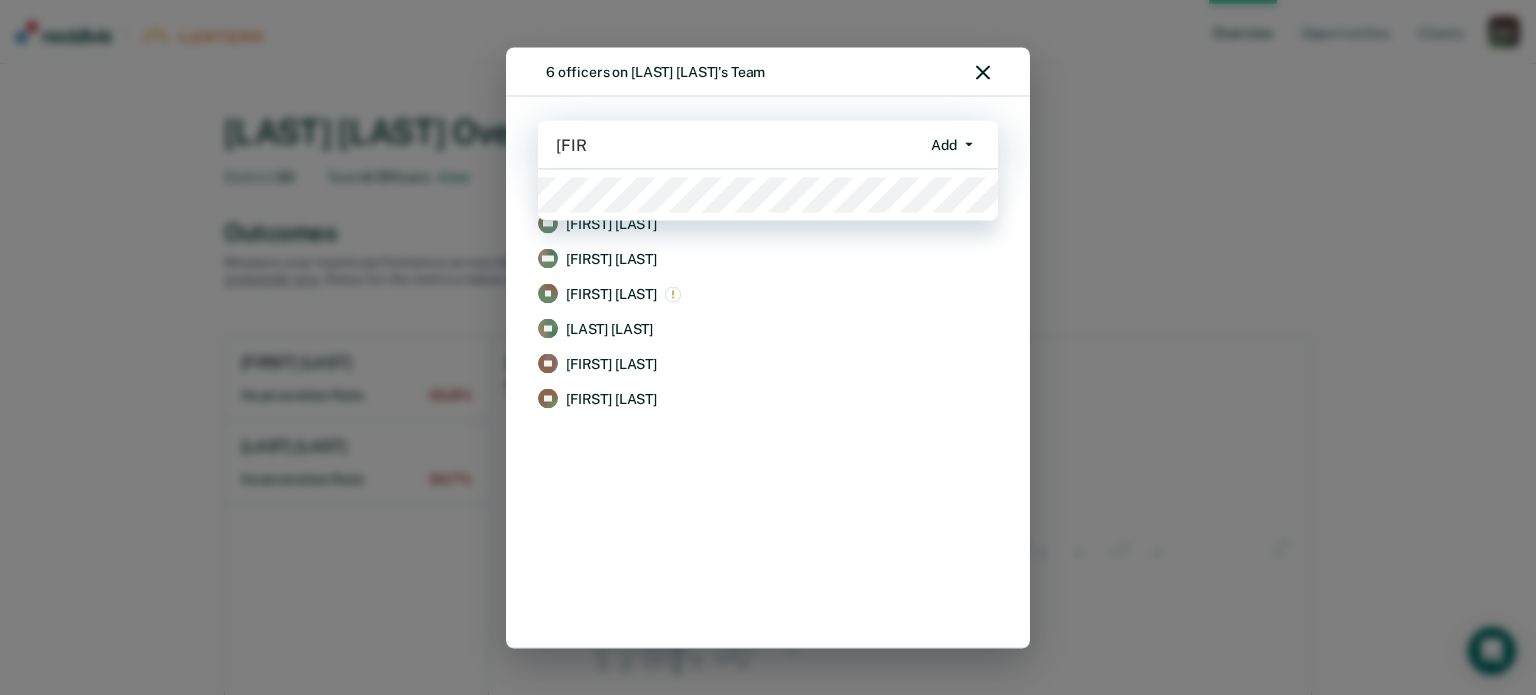 type 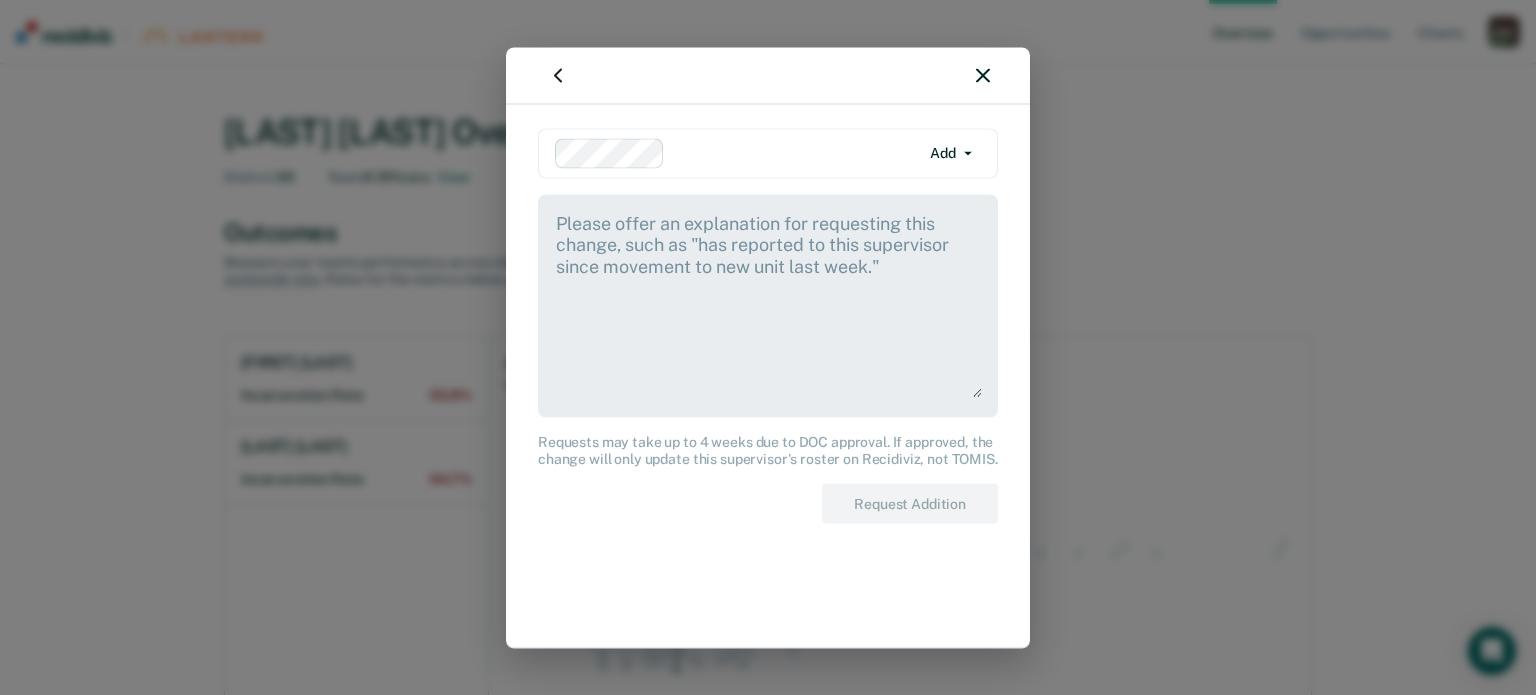 click at bounding box center [768, 75] 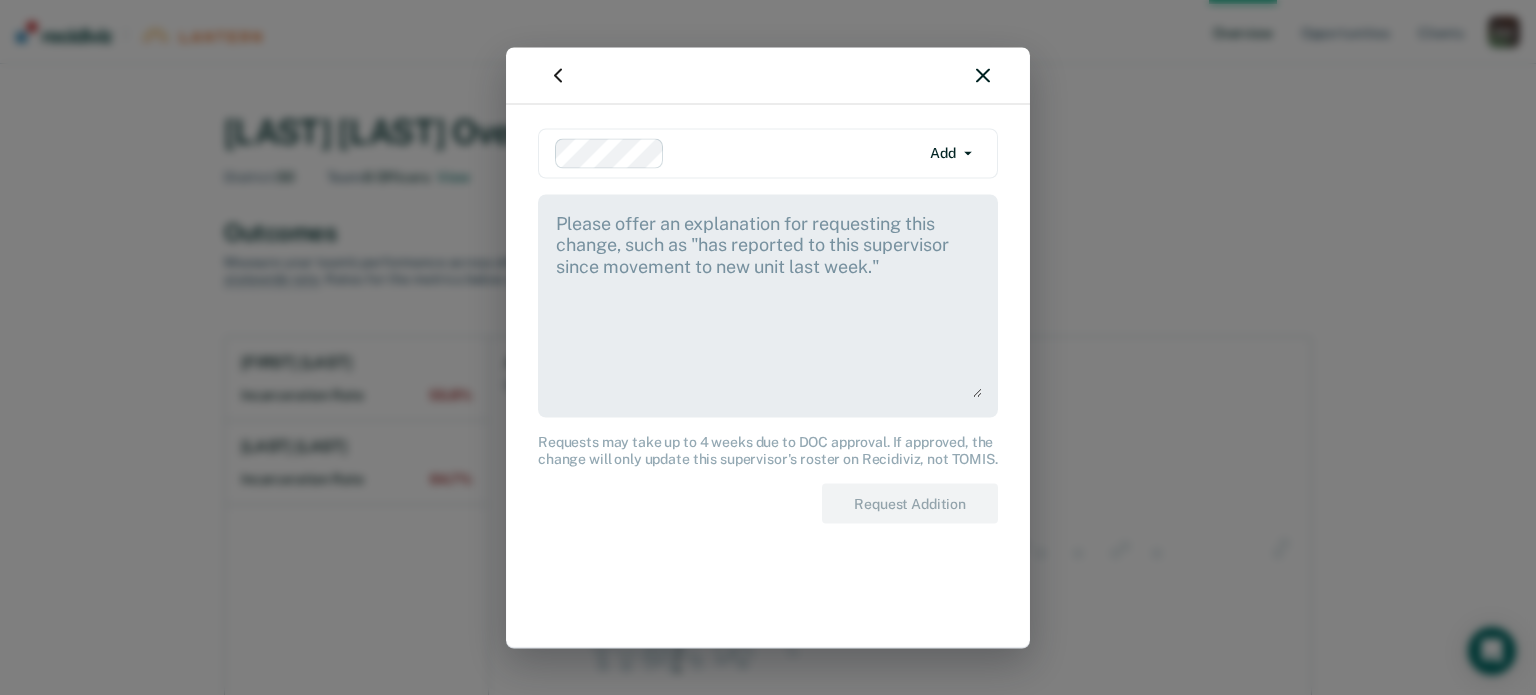click at bounding box center [768, 75] 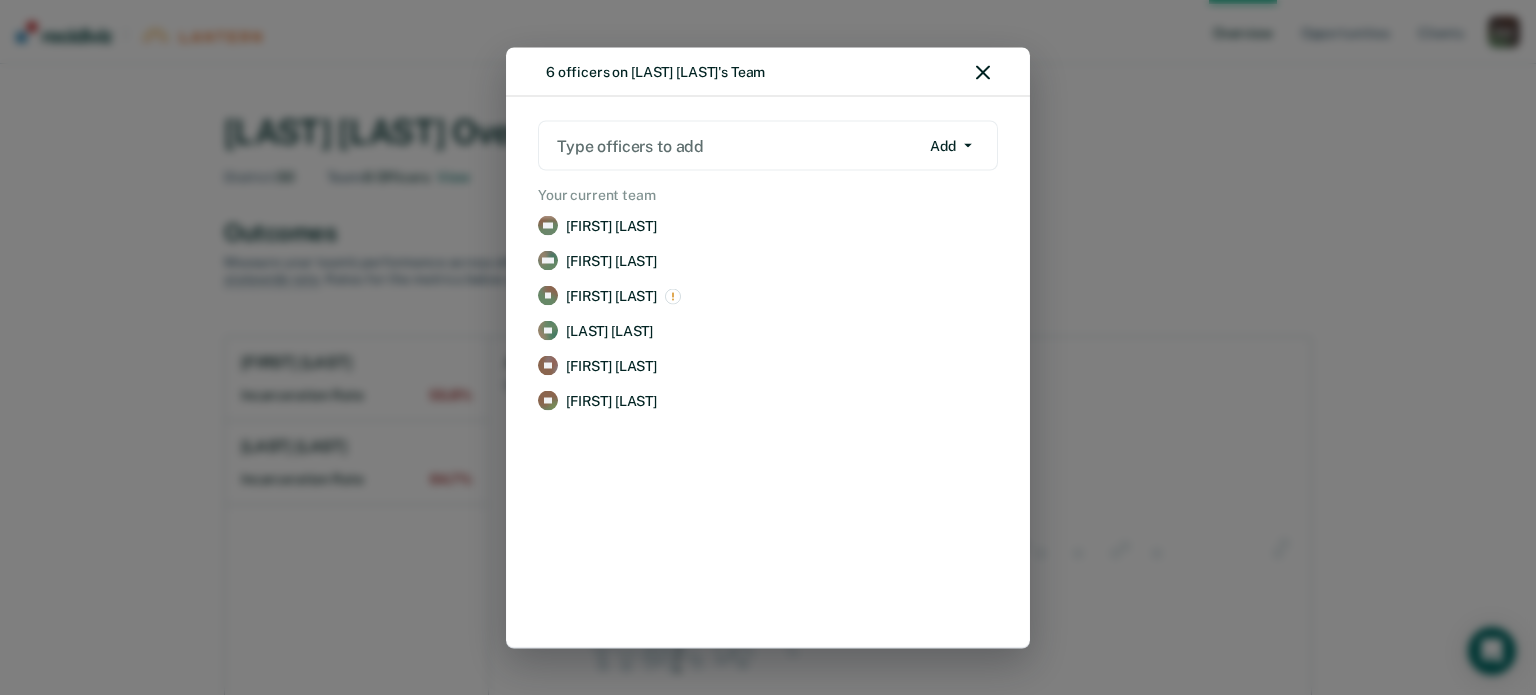 click 